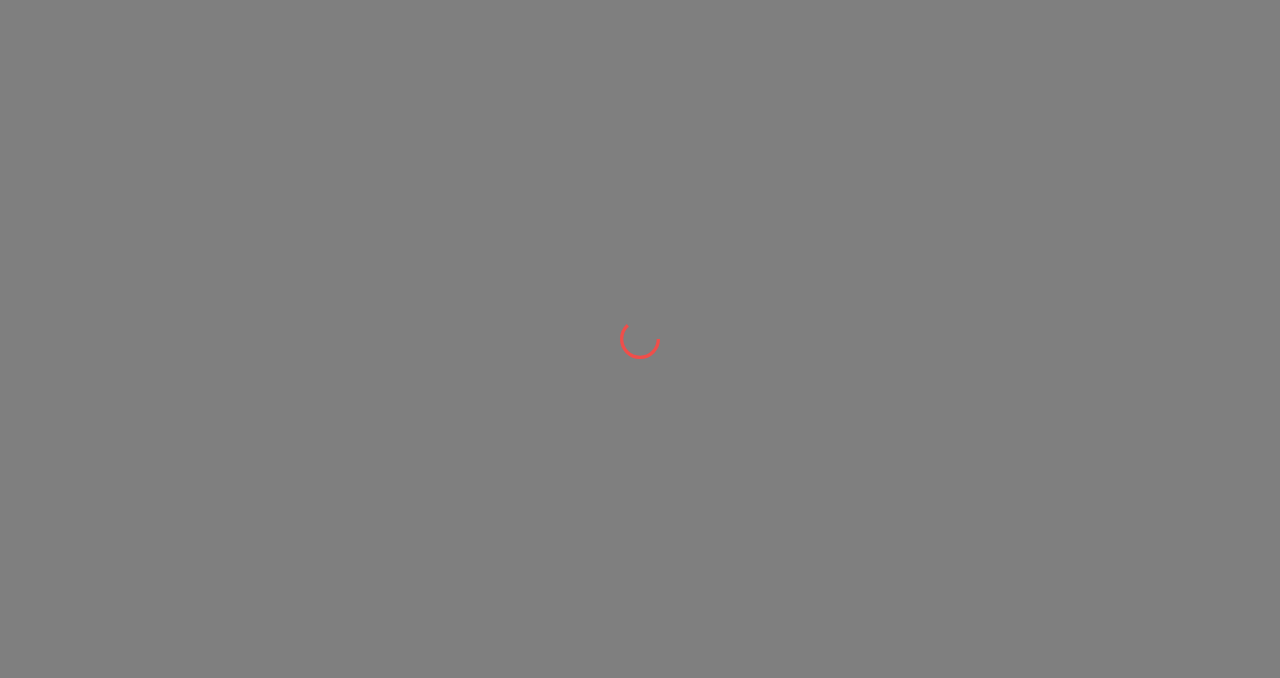 scroll, scrollTop: 0, scrollLeft: 0, axis: both 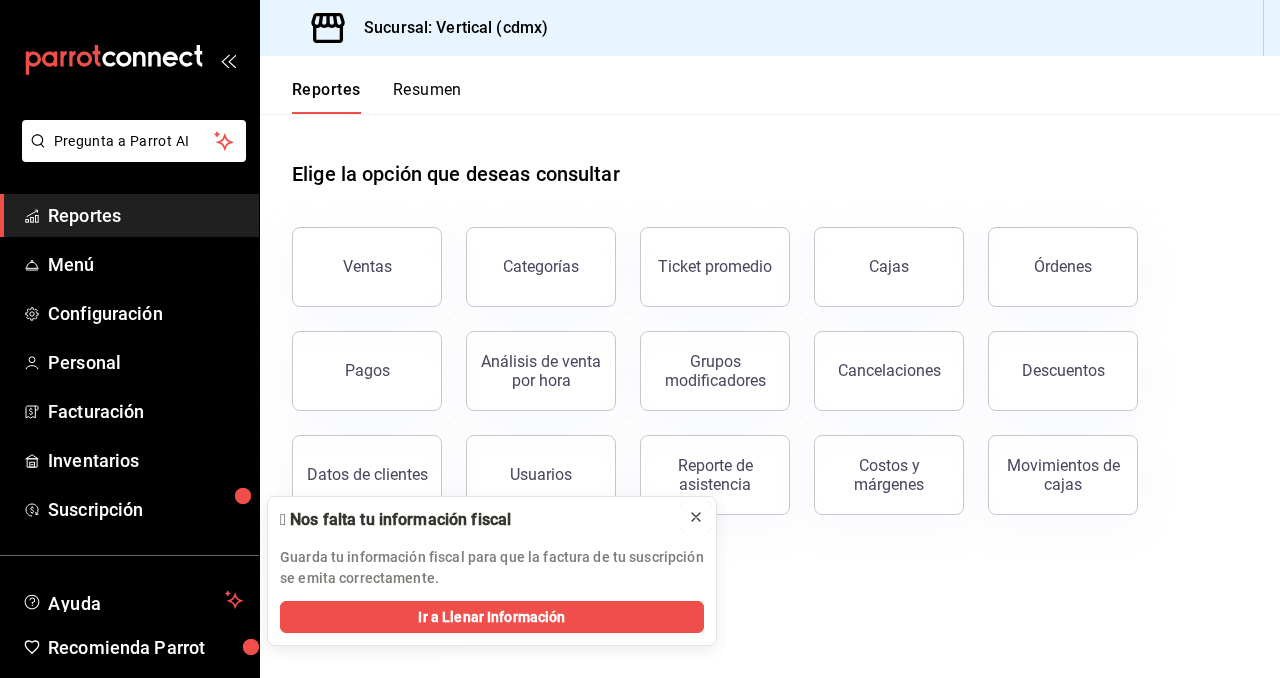 click 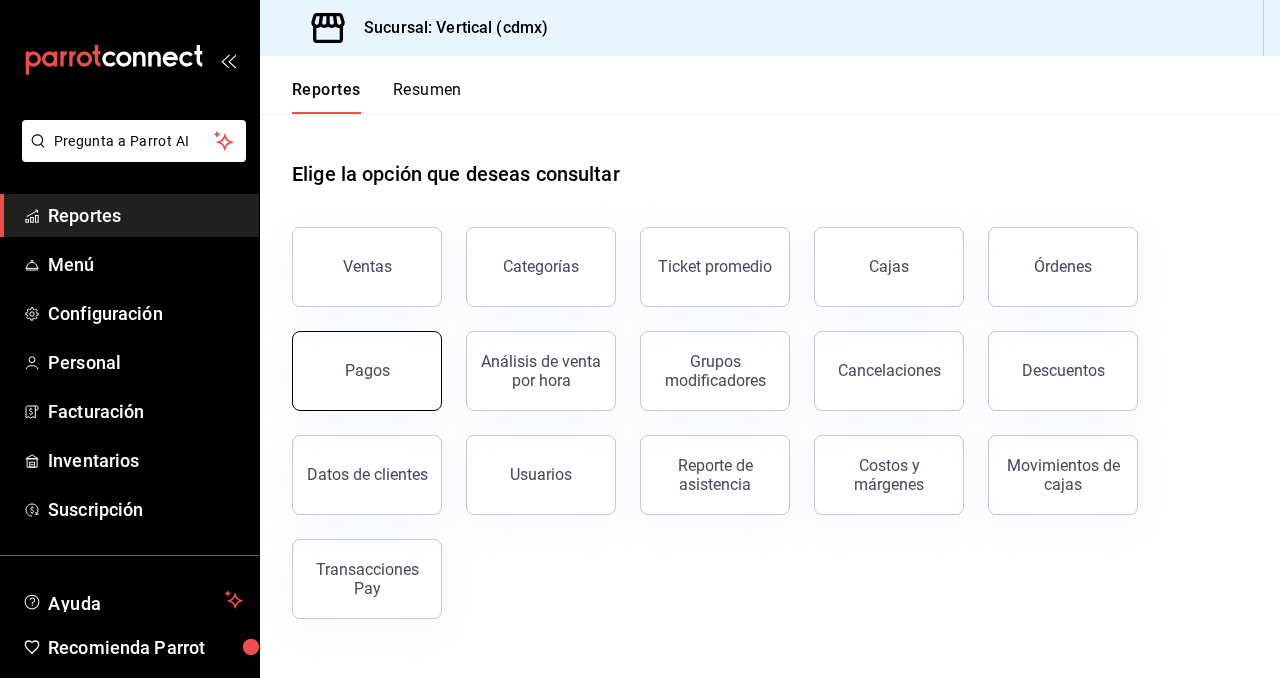 click on "Pagos" at bounding box center (367, 371) 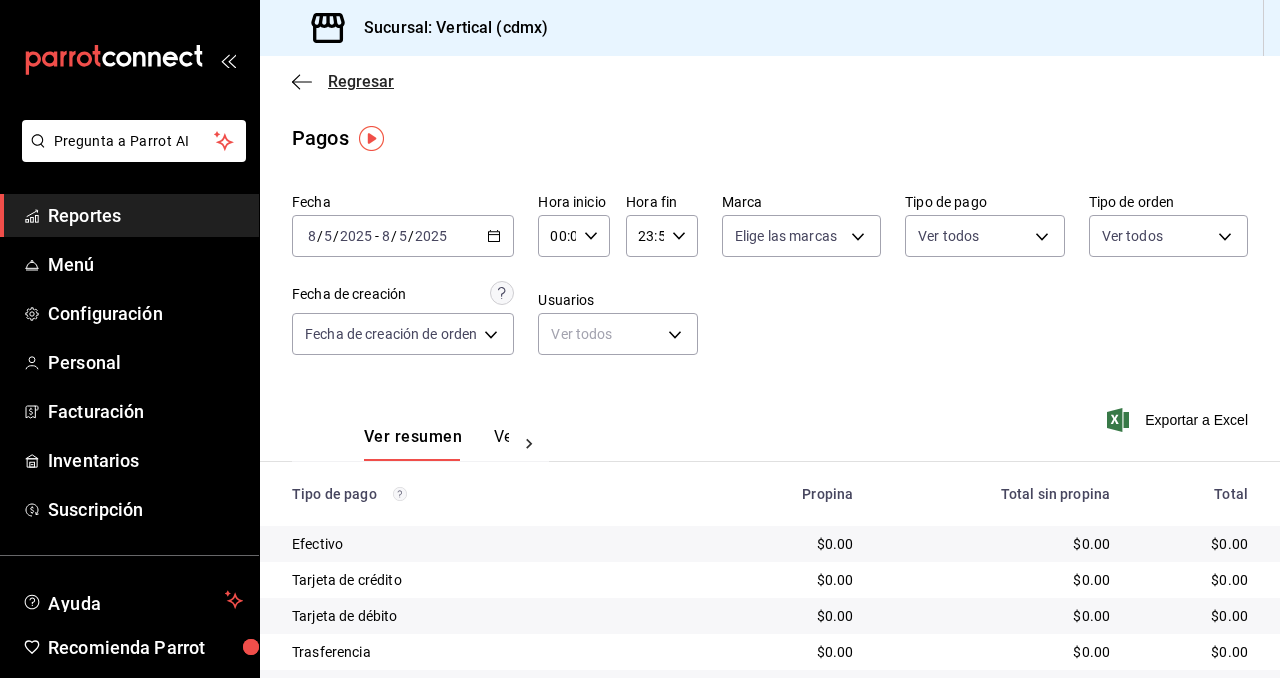 click 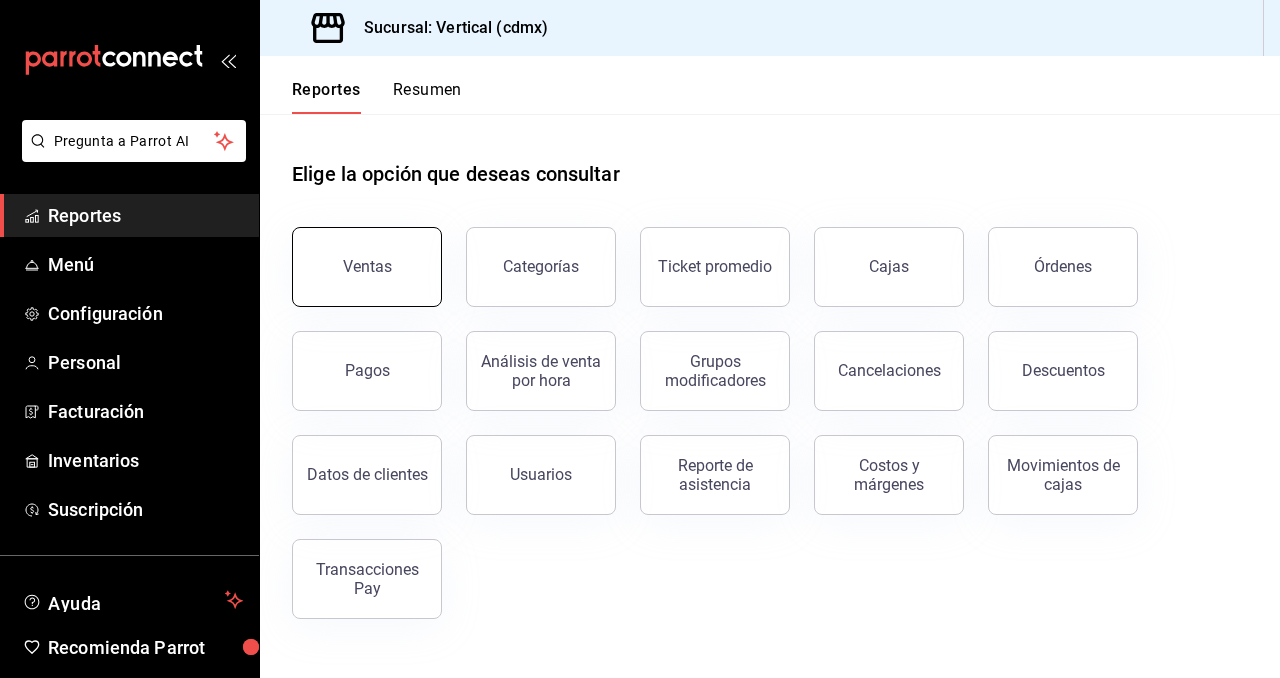click on "Ventas" at bounding box center [367, 267] 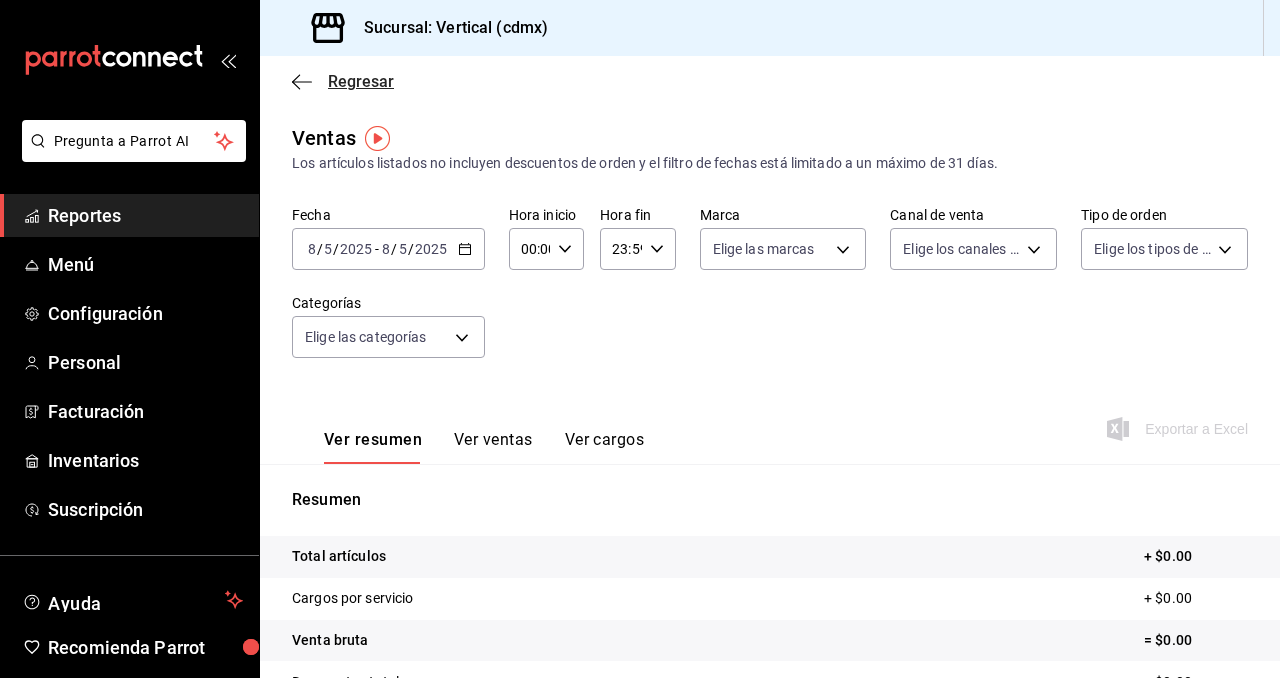 click on "Regresar" at bounding box center (361, 81) 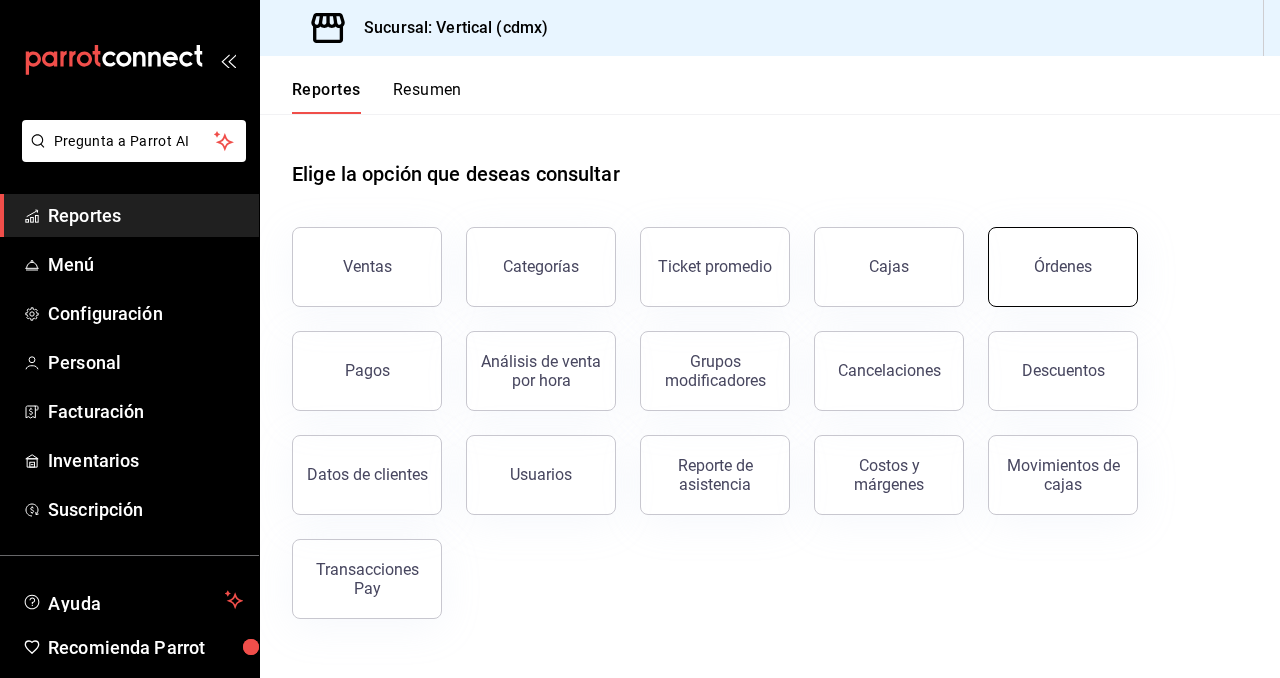 click on "Órdenes" at bounding box center (1063, 266) 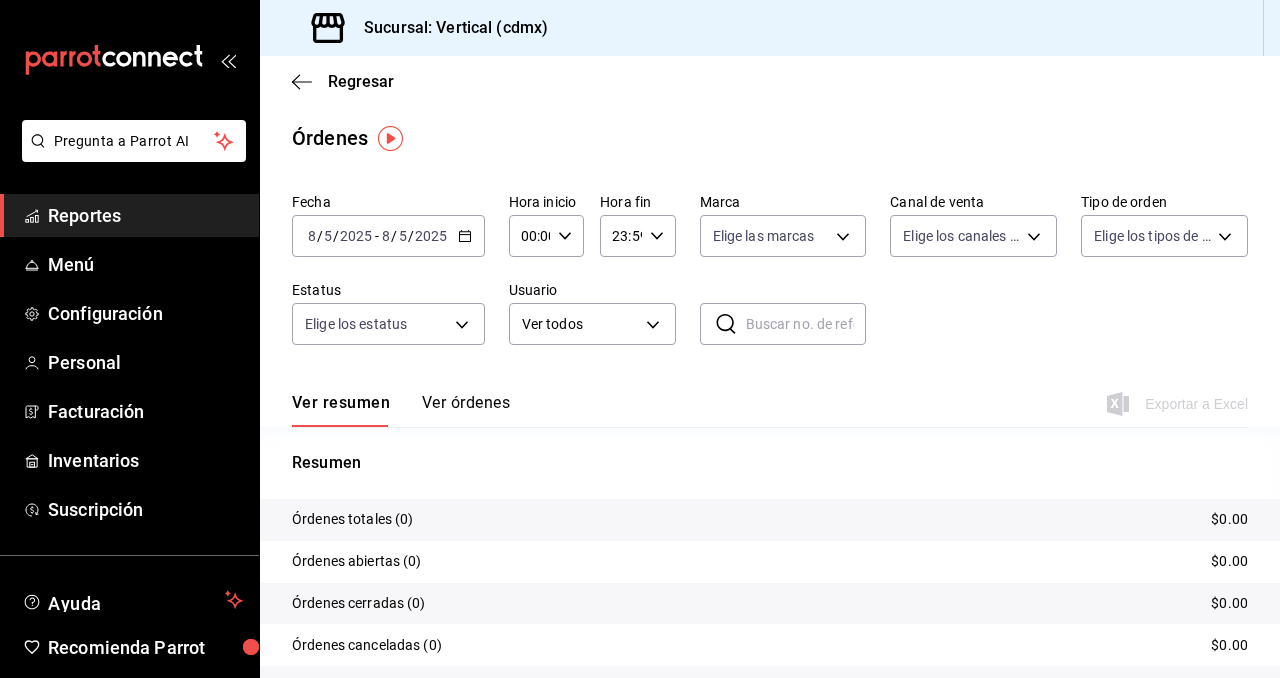 click at bounding box center [806, 324] 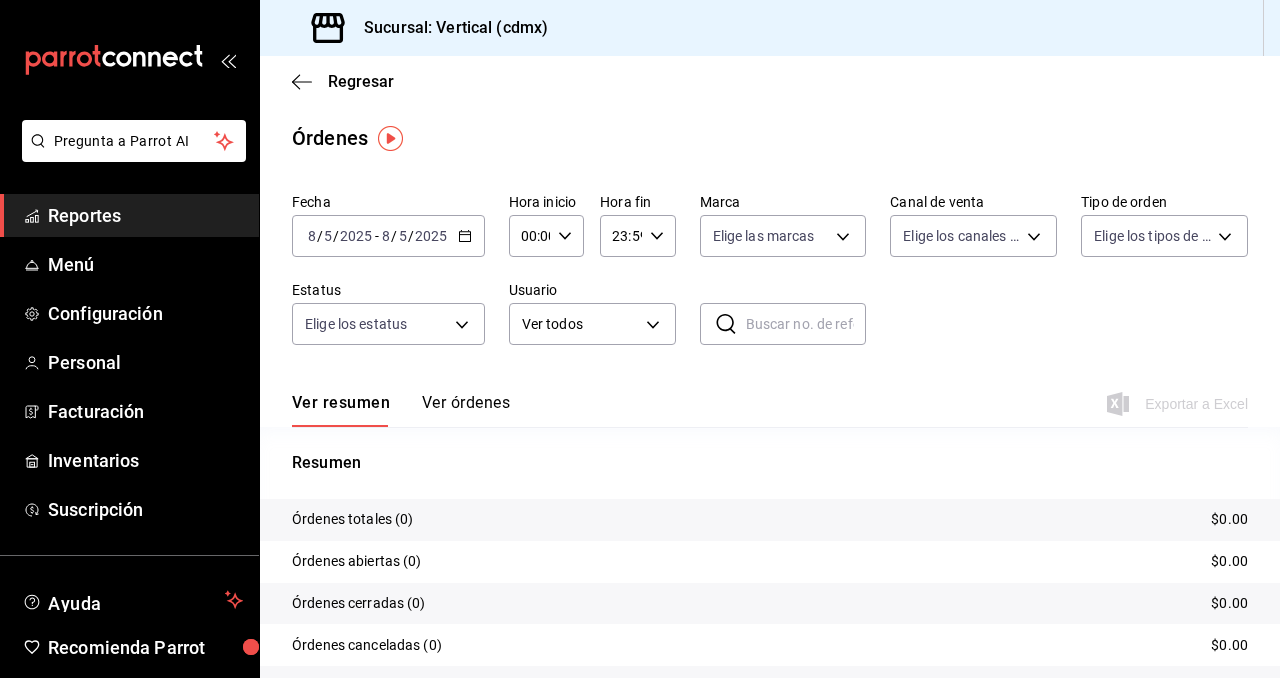 paste on "020825-P-0027" 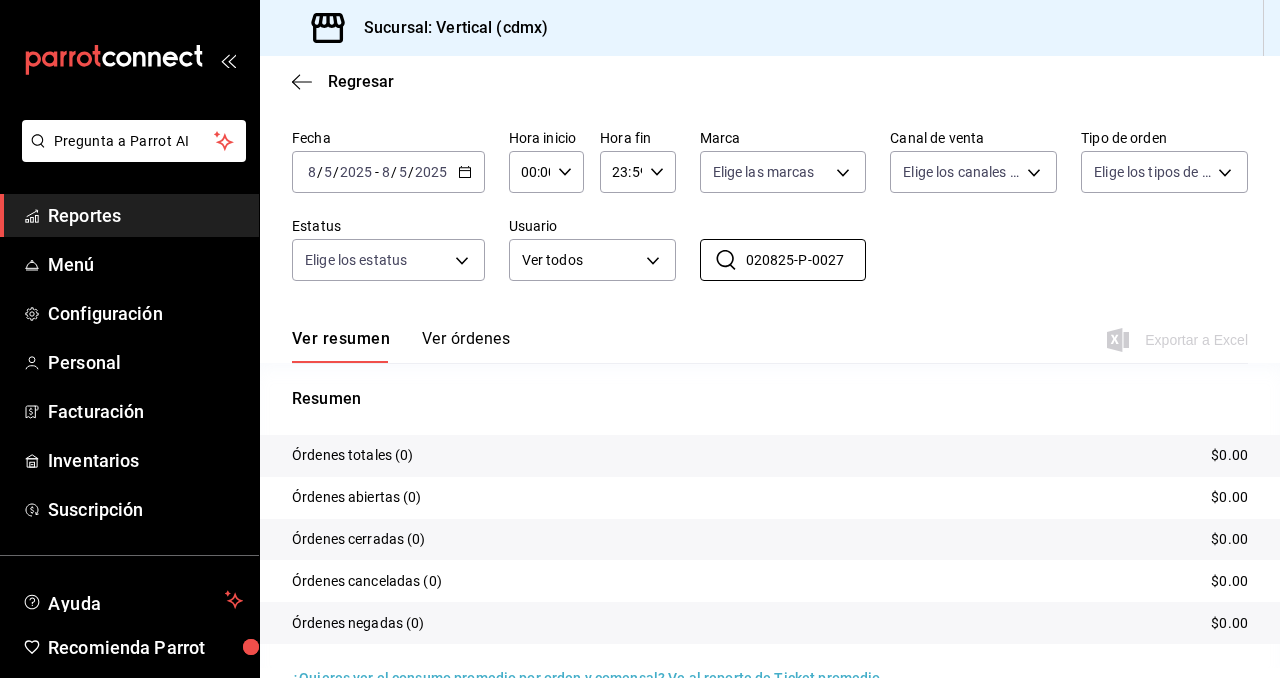 scroll, scrollTop: 107, scrollLeft: 0, axis: vertical 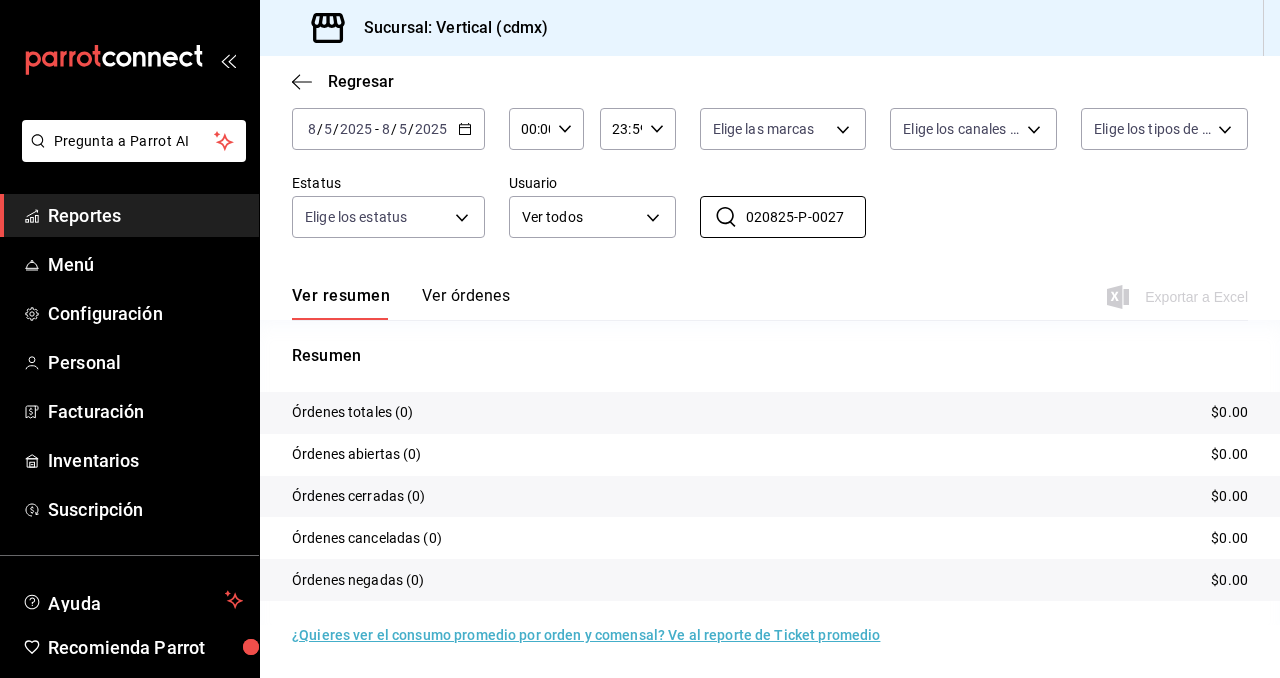 type on "020825-P-0027" 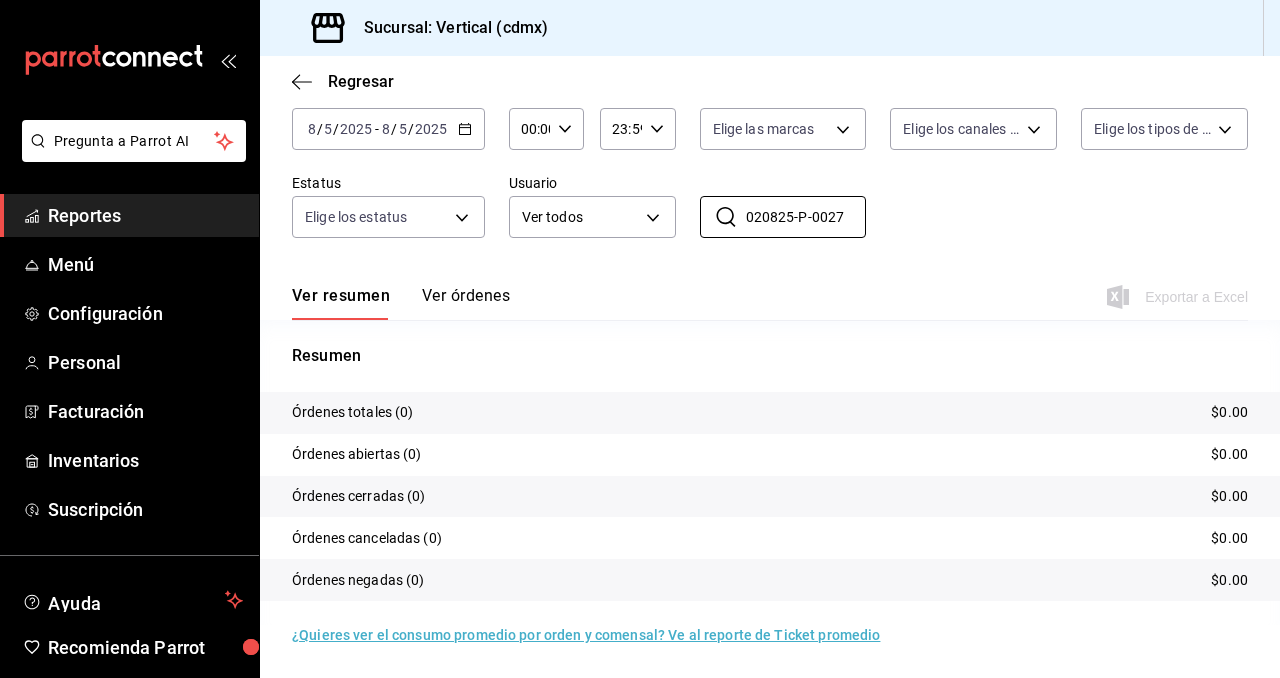 click on "Ver órdenes" at bounding box center [466, 303] 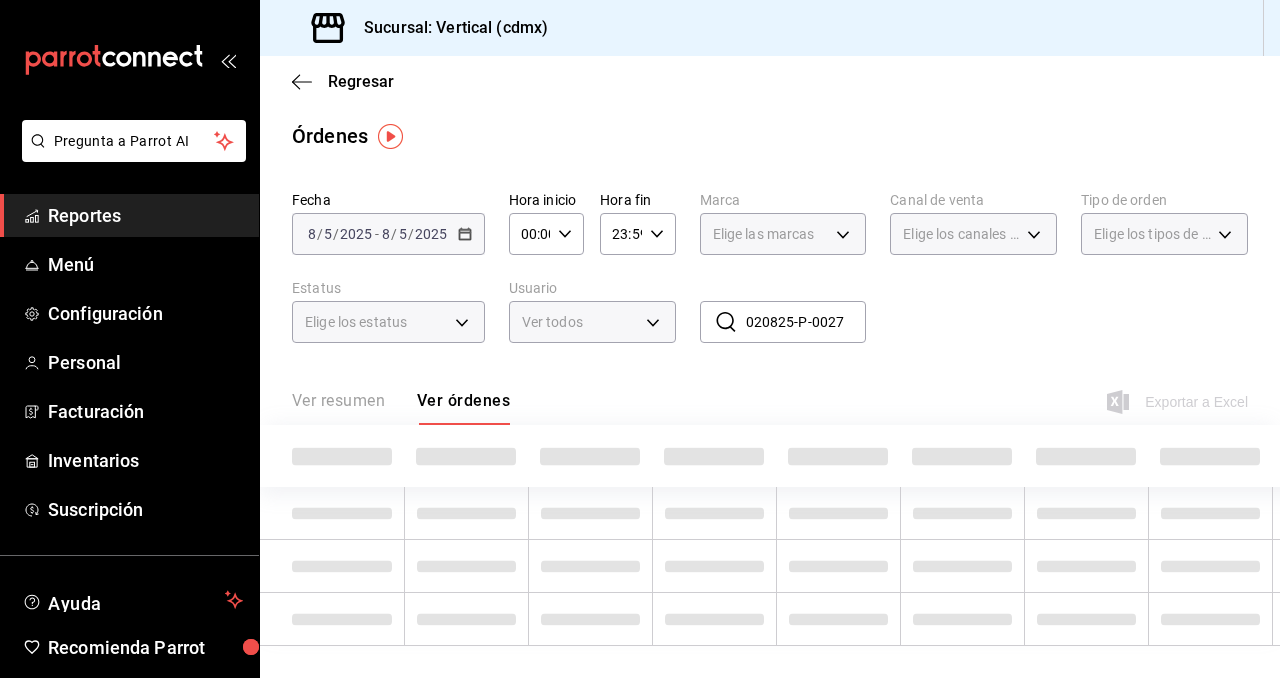 scroll, scrollTop: 107, scrollLeft: 0, axis: vertical 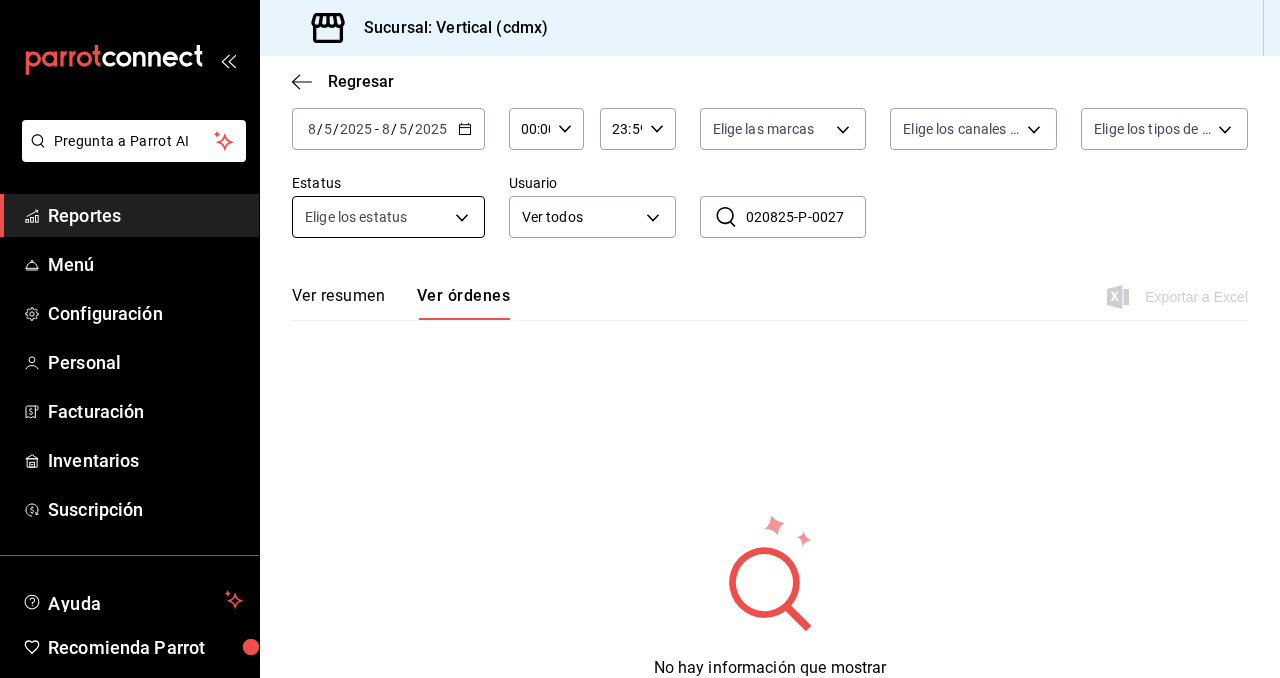 click on "Pregunta a Parrot AI Reportes   Menú   Configuración   Personal   Facturación   Inventarios   Suscripción   Ayuda Recomienda Parrot   [FIRST] [LAST]   Sugerir nueva función   Sucursal: Vertical (cdmx) Regresar Órdenes Fecha 2025-08-05 8 / 5 / 2025 - 2025-08-05 8 / 5 / 2025 Hora inicio 00:00 Hora inicio Hora fin 23:59 Hora fin Marca Elige las marcas Canal de venta Elige los canales de venta Tipo de orden Elige los tipos de orden Estatus Elige los estatus Usuario Ver todos ALL ​ [ID_NUMBER] ​ Ver resumen Ver órdenes Exportar a Excel No hay información que mostrar Pregunta a Parrot AI Reportes   Menú   Configuración   Personal   Facturación   Inventarios   Suscripción   Ayuda Recomienda Parrot   [FIRST] [LAST]   Sugerir nueva función   GANA 1 MES GRATIS EN TU SUSCRIPCIÓN AQUÍ Ver video tutorial Ir a video Visitar centro de ayuda (81) 2046 6363 soporte@[DOMAIN].io Visitar centro de ayuda (81) 2046 6363 soporte@[DOMAIN].io" at bounding box center (640, 339) 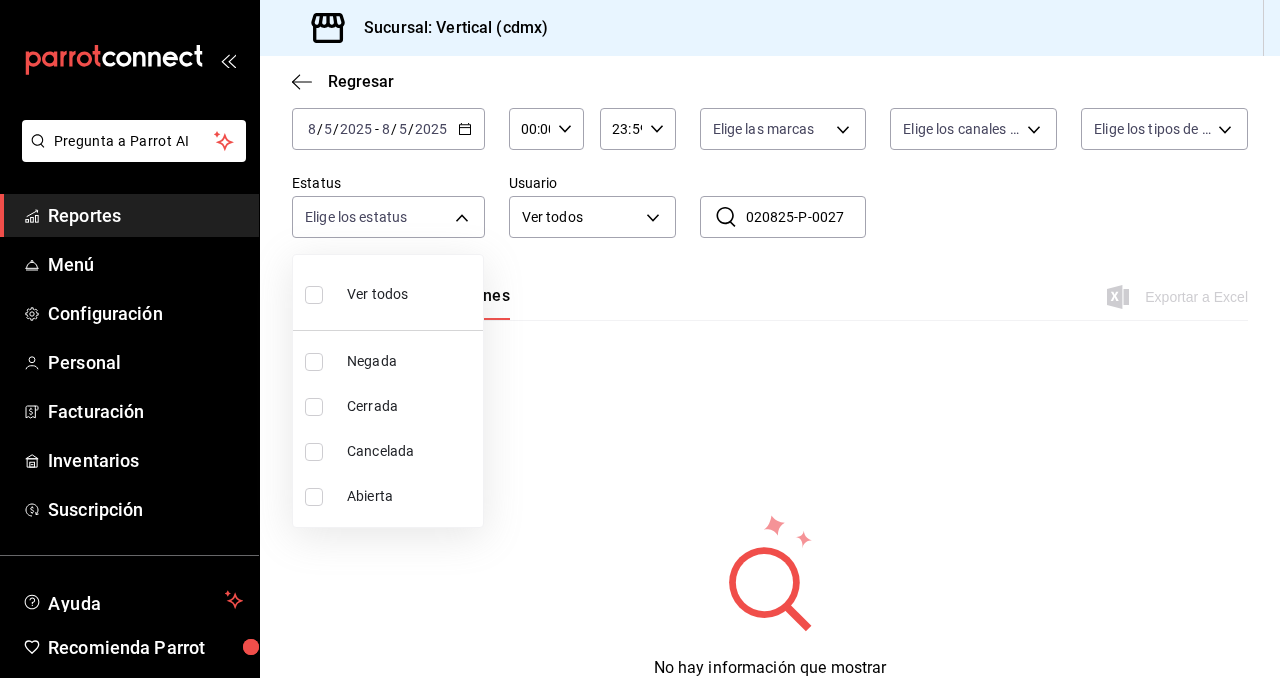 click on "Ver todos" at bounding box center [388, 292] 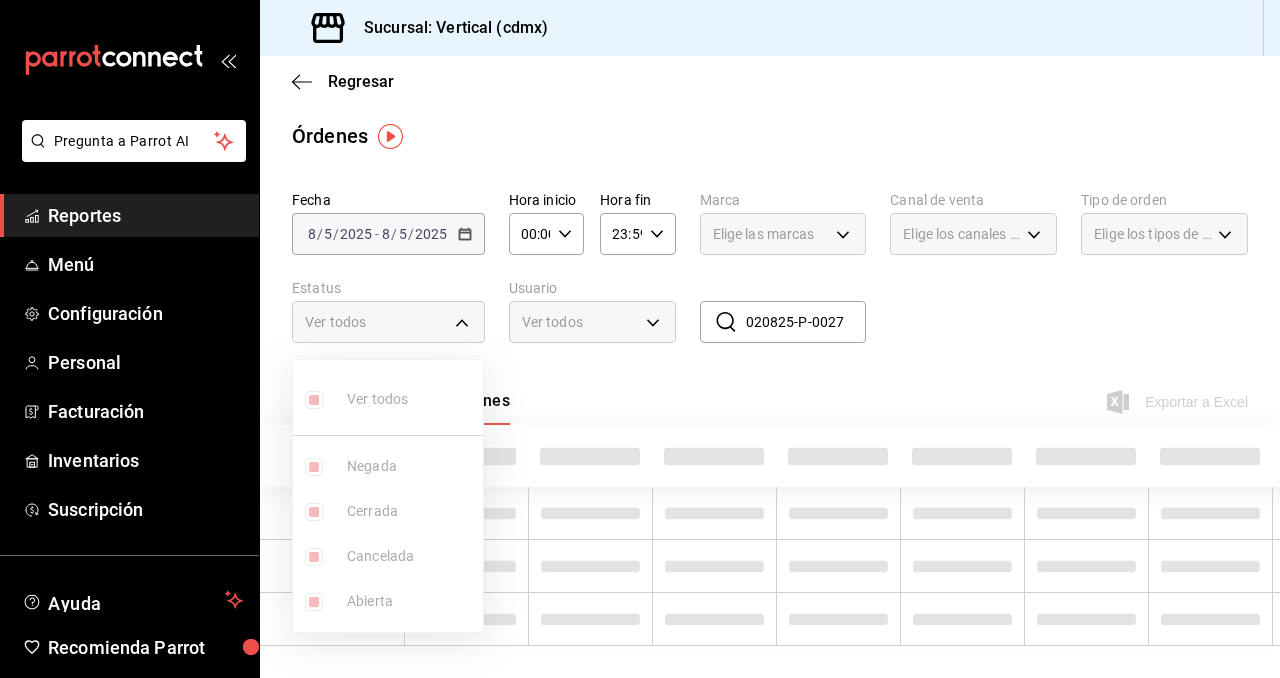 scroll, scrollTop: 2, scrollLeft: 0, axis: vertical 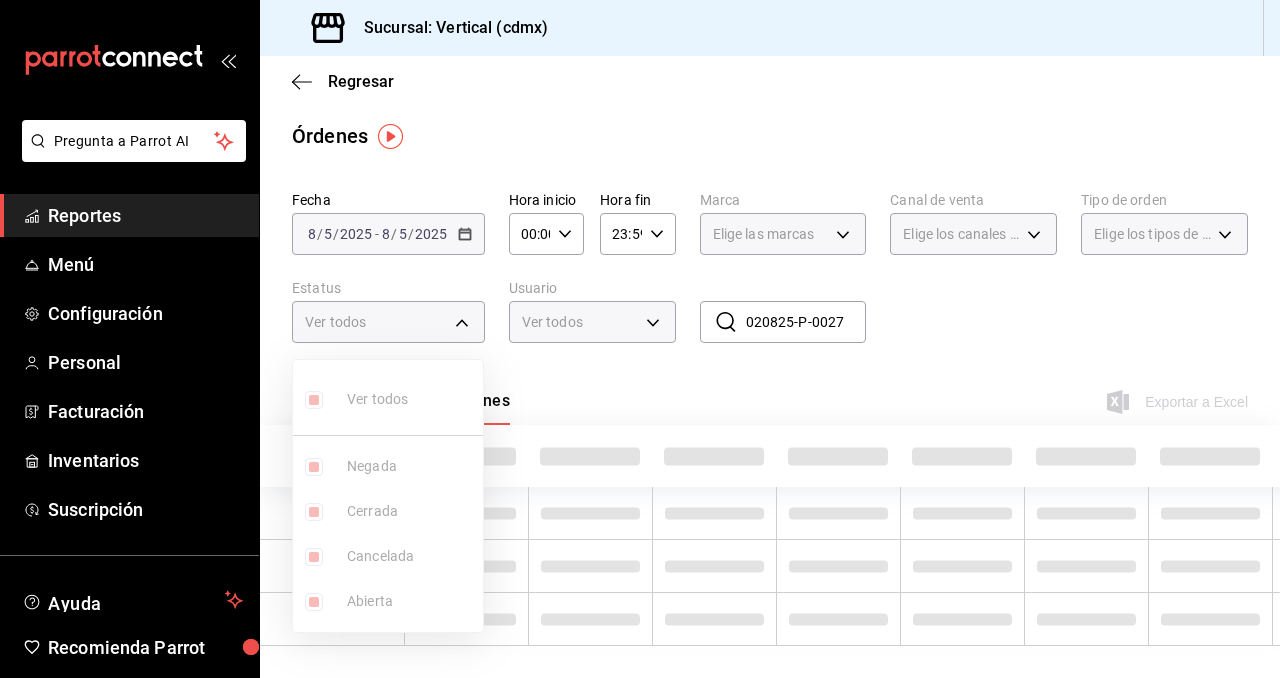 click at bounding box center (640, 339) 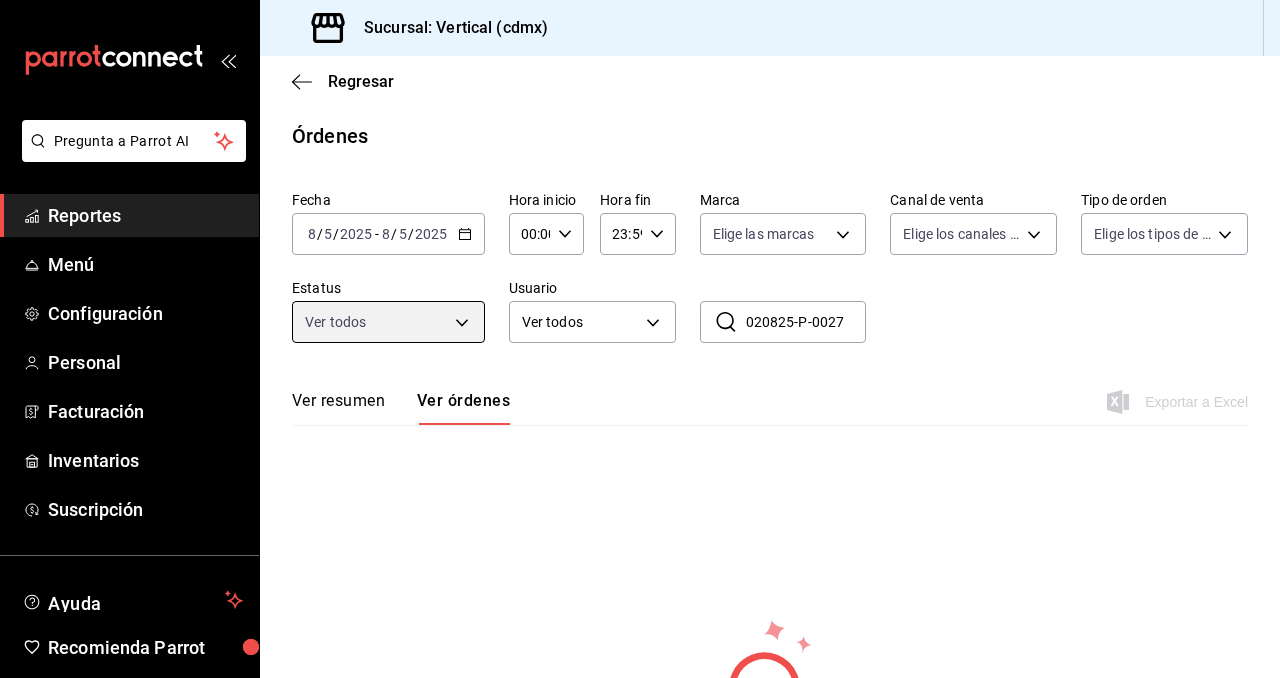 scroll, scrollTop: 107, scrollLeft: 0, axis: vertical 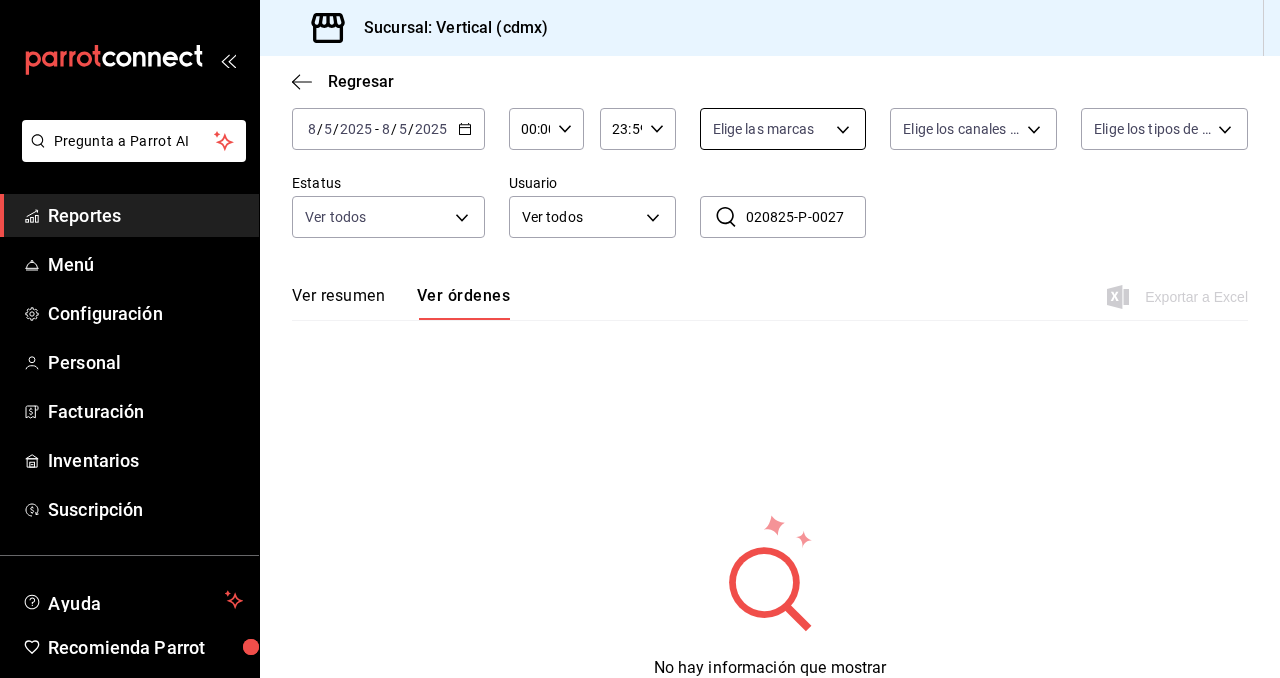 click on "Pregunta a Parrot AI Reportes   Menú   Configuración   Personal   Facturación   Inventarios   Suscripción   Ayuda Recomienda Parrot   [FIRST] [LAST]   Sugerir nueva función   Sucursal: Vertical (cdmx) Regresar Órdenes Fecha 2025-08-05 8 / 5 / 2025 - 2025-08-05 8 / 5 / 2025 Hora inicio 00:00 Hora inicio Hora fin 23:59 Hora fin Marca Elige las marcas Canal de venta Elige los canales de venta Tipo de orden Elige los tipos de orden Estatus Ver todos DENIED,FINISHED,CANCELED,OPEN Usuario Ver todos ALL ​ [ID_NUMBER] ​ Ver resumen Ver órdenes Exportar a Excel No hay información que mostrar Pregunta a Parrot AI Reportes   Menú   Configuración   Personal   Facturación   Inventarios   Suscripción   Ayuda Recomienda Parrot   [FIRST] [LAST]   Sugerir nueva función   GANA 1 MES GRATIS EN TU SUSCRIPCIÓN AQUÍ Ver video tutorial Ir a video Visitar centro de ayuda (81) 2046 6363 soporte@[DOMAIN].io Visitar centro de ayuda (81) 2046 6363 soporte@[DOMAIN].io" at bounding box center [640, 339] 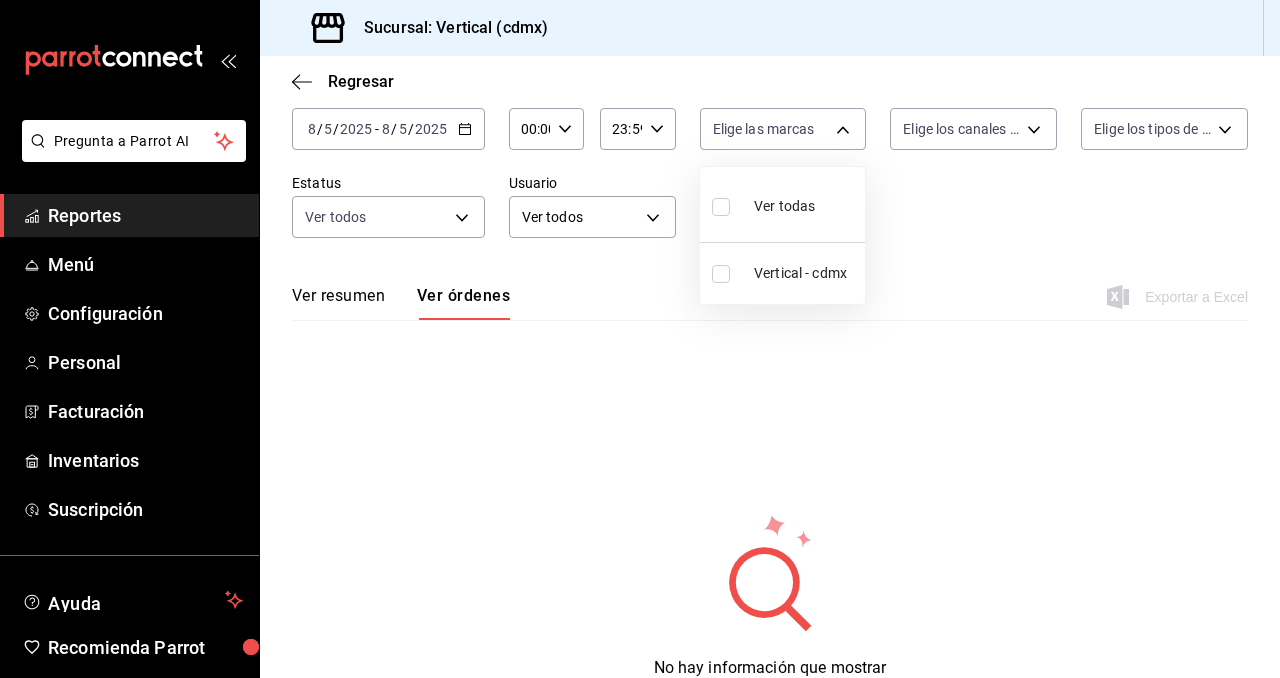 click on "Vertical - cdmx" at bounding box center [805, 273] 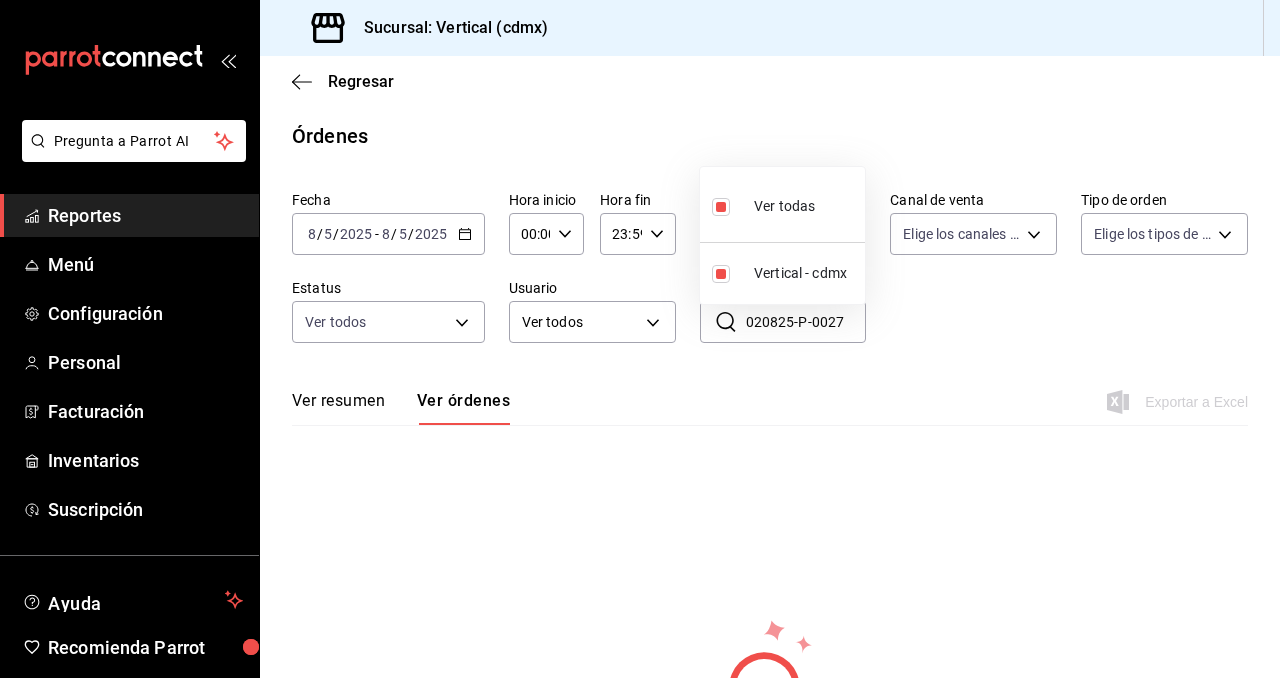 scroll, scrollTop: 107, scrollLeft: 0, axis: vertical 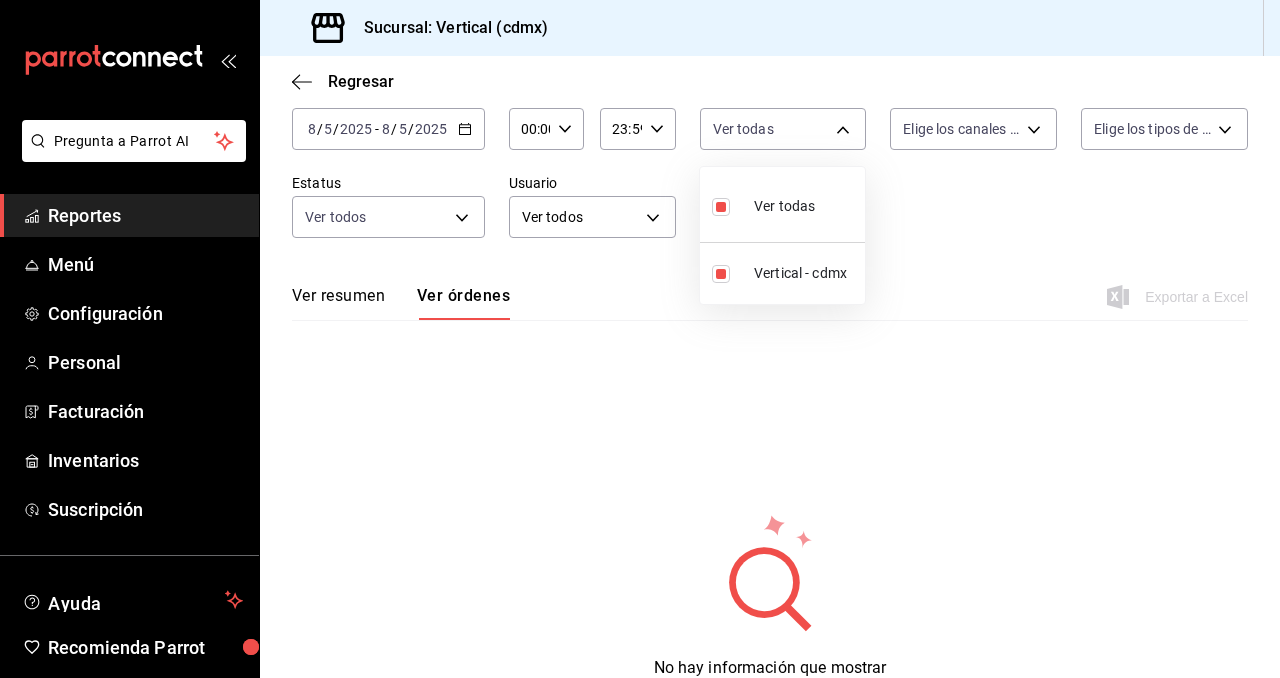 click at bounding box center [640, 339] 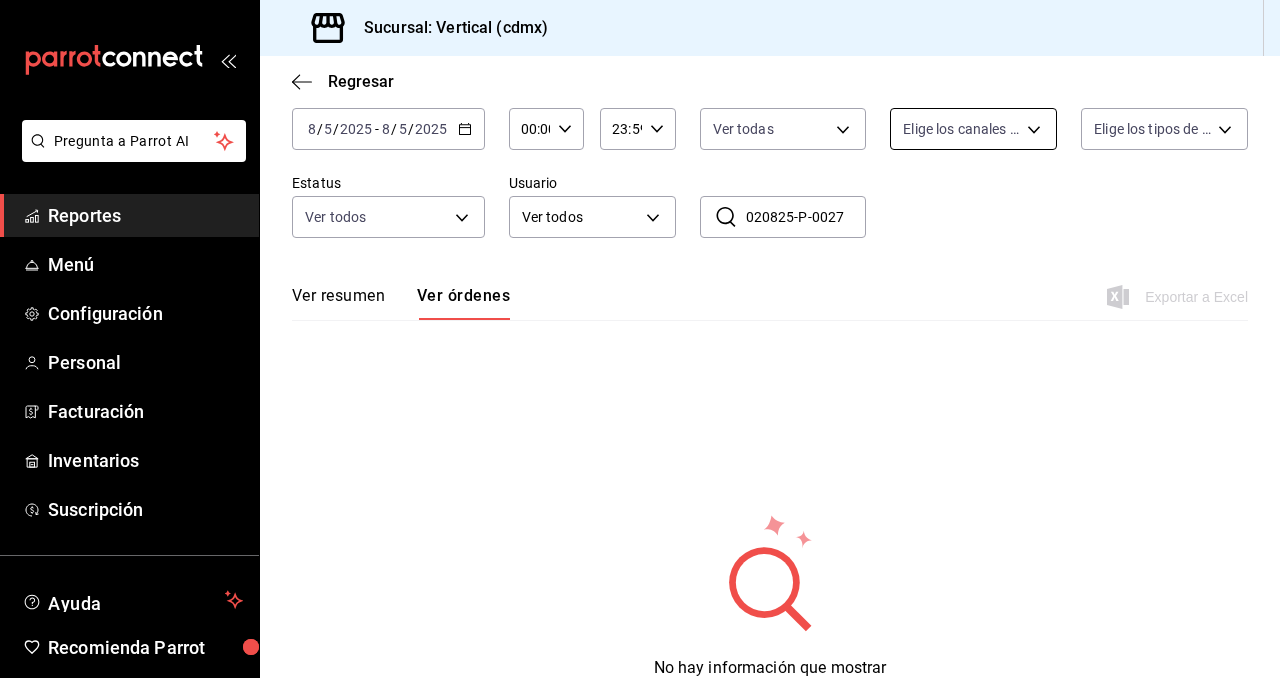 click on "Pregunta a Parrot AI Reportes   Menú   Configuración   Personal   Facturación   Inventarios   Suscripción   Ayuda Recomienda Parrot   [FIRST] [LAST]   Sugerir nueva función   Sucursal: Vertical (cdmx) Regresar Órdenes Fecha 2025-08-05 8 / 5 / 2025 - 2025-08-05 8 / 5 / 2025 Hora inicio 00:00 Hora inicio Hora fin 23:59 Hora fin Marca Ver todas [UUID] Canal de venta Elige los canales de venta Tipo de orden Elige los tipos de orden Estatus Ver todos DENIED,FINISHED,CANCELED,OPEN Usuario Ver todos ALL ​ [ID_NUMBER] ​ Ver resumen Ver órdenes Exportar a Excel No hay información que mostrar Pregunta a Parrot AI Reportes   Menú   Configuración   Personal   Facturación   Inventarios   Suscripción   Ayuda Recomienda Parrot   [FIRST] [LAST]   Sugerir nueva función   GANA 1 MES GRATIS EN TU SUSCRIPCIÓN AQUÍ Ver video tutorial Ir a video Visitar centro de ayuda (81) 2046 6363 soporte@[DOMAIN].io Visitar centro de ayuda (81) 2046 6363 soporte@[DOMAIN].io" at bounding box center (640, 339) 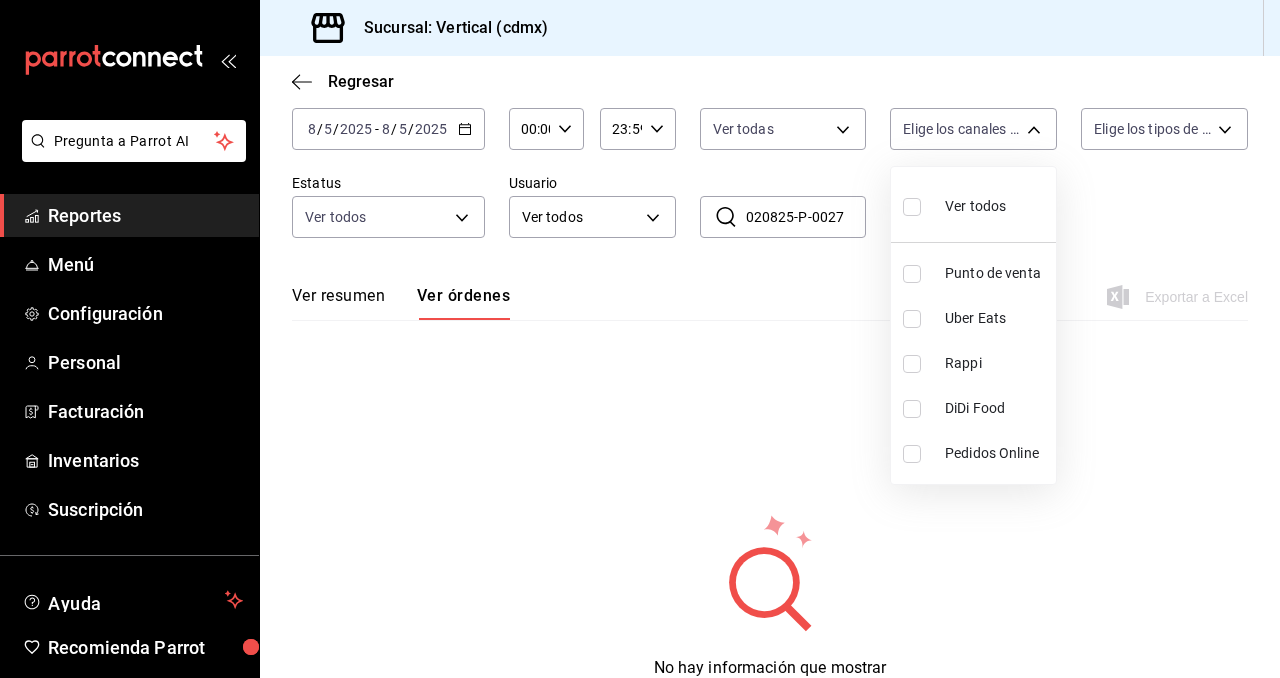 click on "Ver todos" at bounding box center (975, 206) 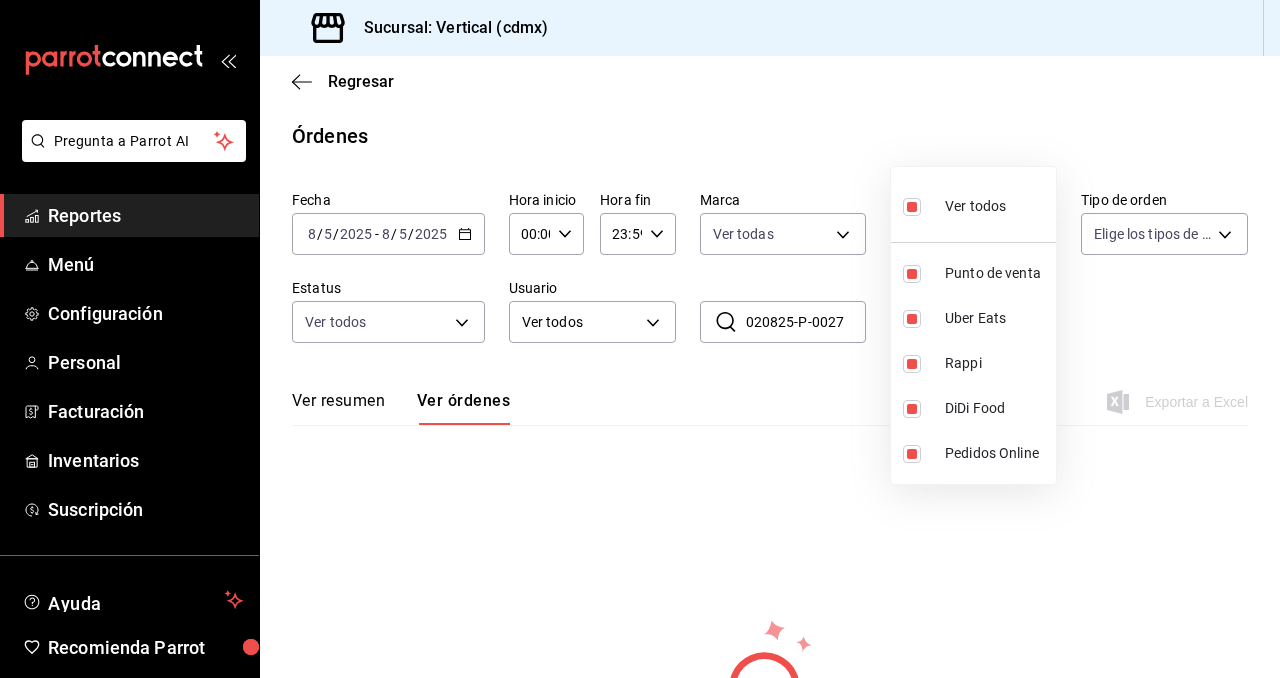 scroll, scrollTop: 107, scrollLeft: 0, axis: vertical 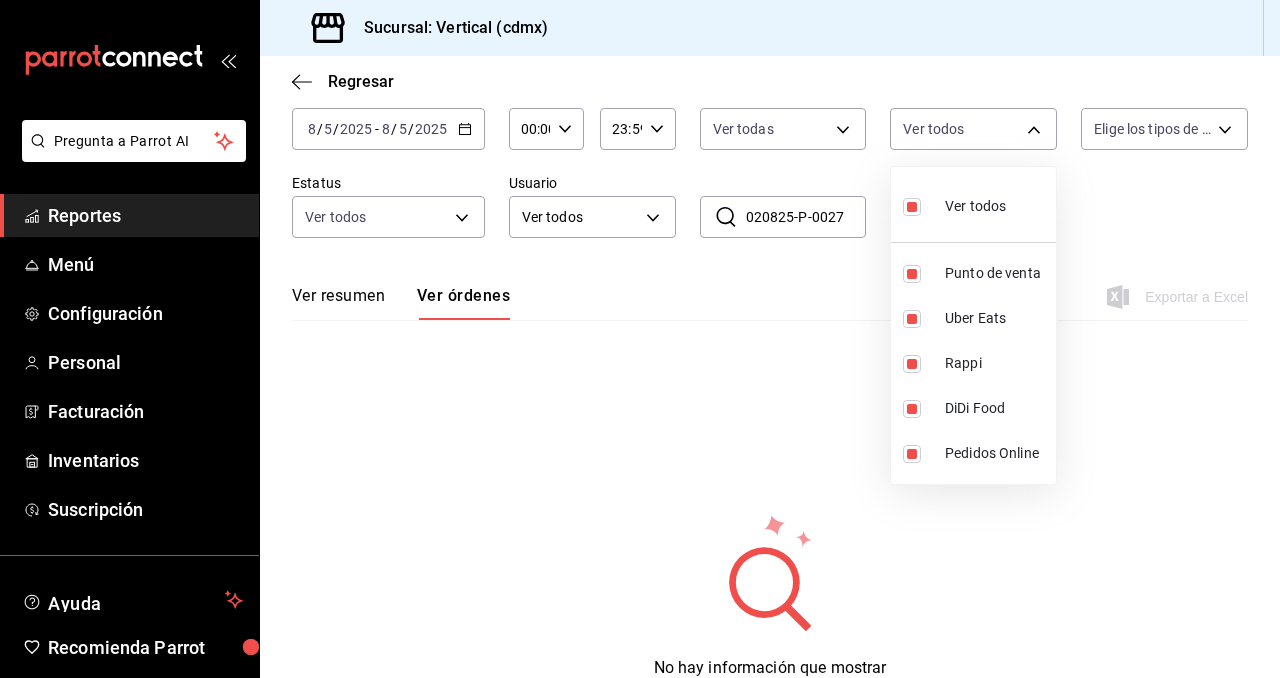 click at bounding box center [640, 339] 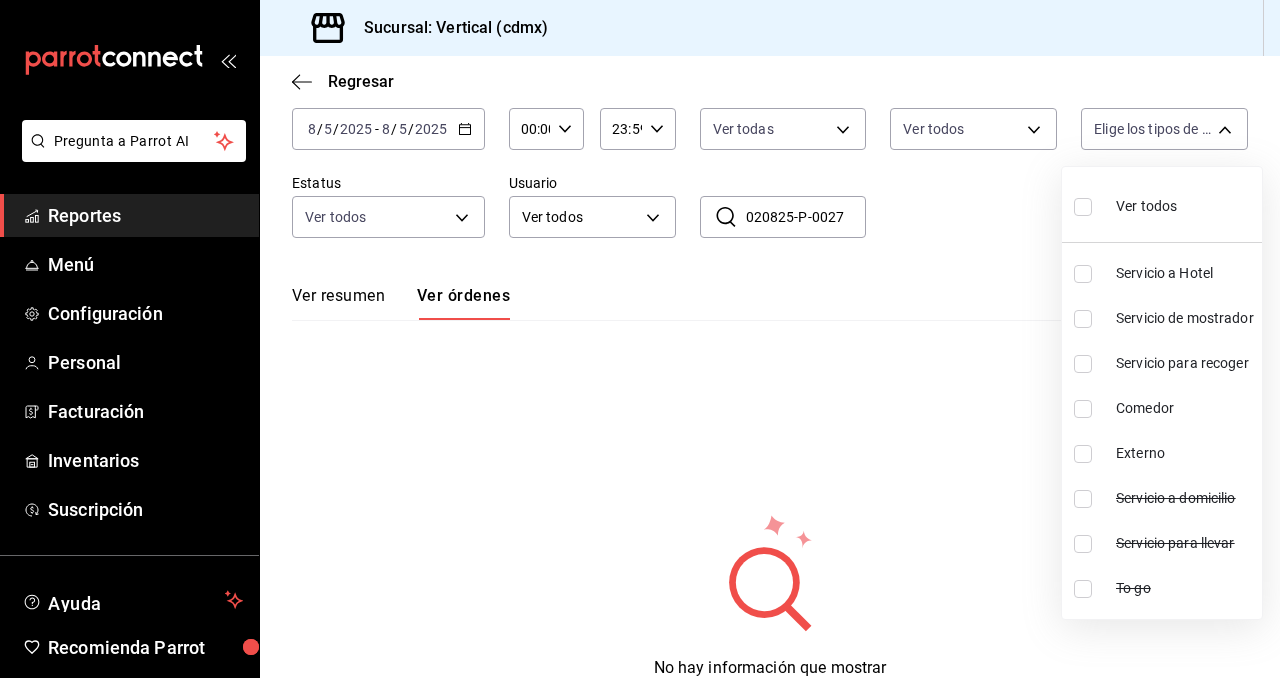 click on "Pregunta a Parrot AI Reportes   Menú   Configuración   Personal   Facturación   Inventarios   Suscripción   Ayuda Recomienda Parrot   [FIRST] [LAST]   Sugerir nueva función   Sucursal: Vertical (cdmx) Regresar Órdenes Fecha 2025-08-05 8 / 5 / 2025 - 2025-08-05 8 / 5 / 2025 Hora inicio 00:00 Hora inicio Hora fin 23:59 Hora fin Marca Ver todas [UUID] Canal de venta Ver todos PARROT,UBER_EATS,RAPPI,DIDI_FOOD,ONLINE Tipo de orden Elige los tipos de orden Estatus Ver todos DENIED,FINISHED,CANCELED,OPEN Usuario Ver todos ALL ​ [ID_NUMBER] ​ Ver resumen Ver órdenes Exportar a Excel No hay información que mostrar Pregunta a Parrot AI Reportes   Menú   Configuración   Personal   Facturación   Inventarios   Suscripción   Ayuda Recomienda Parrot   [FIRST] [LAST]   Sugerir nueva función   GANA 1 MES GRATIS EN TU SUSCRIPCIÓN AQUÍ Ver video tutorial Ir a video Visitar centro de ayuda (81) 2046 6363 soporte@[DOMAIN].io Visitar centro de ayuda (81) 2046 6363 Ver todos Comedor" at bounding box center (640, 339) 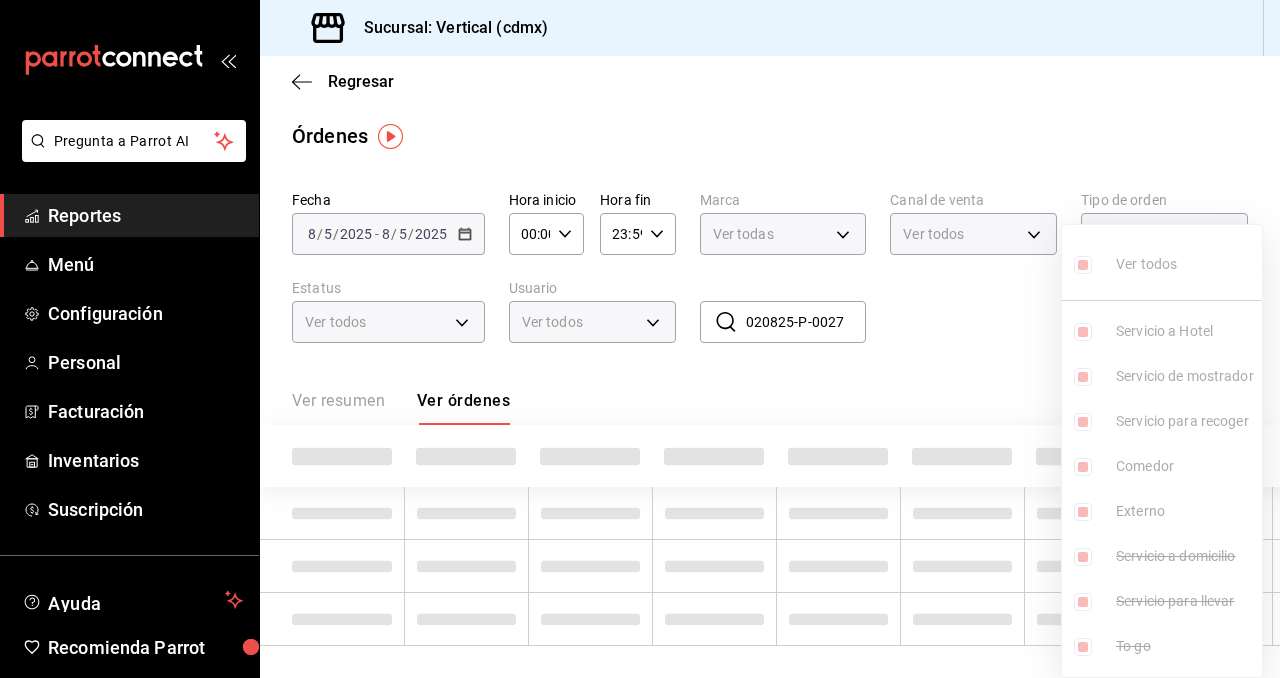 scroll, scrollTop: 107, scrollLeft: 0, axis: vertical 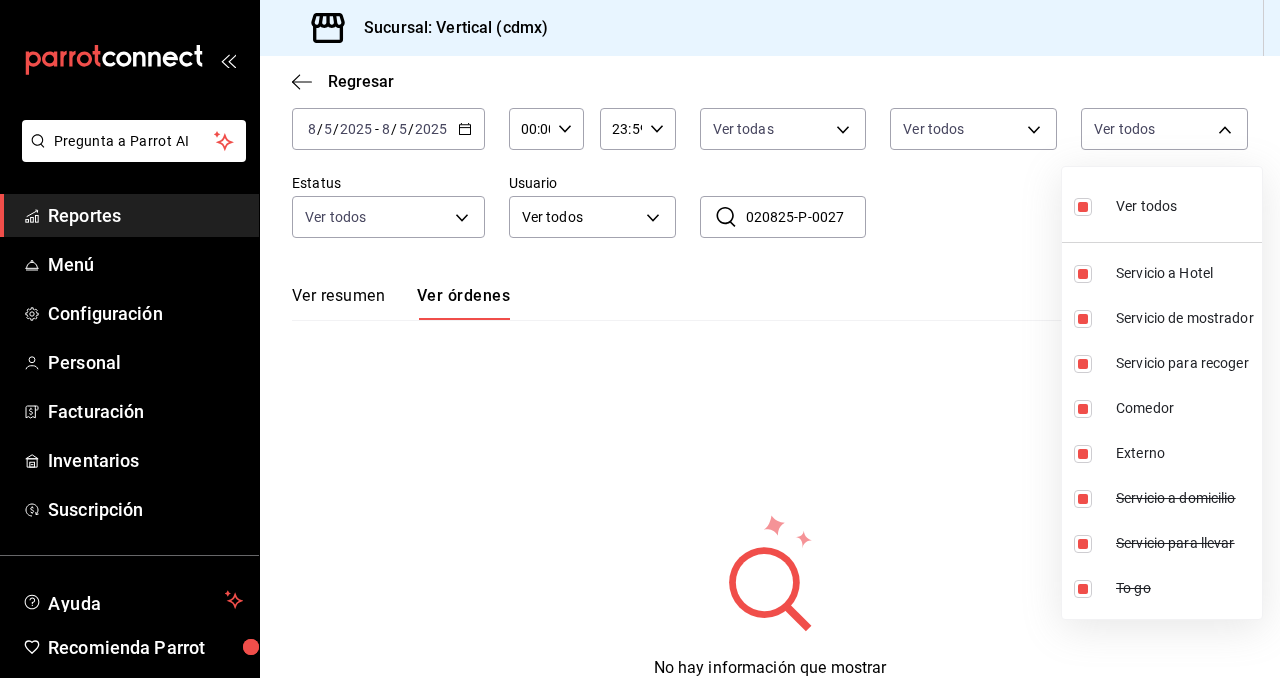 click at bounding box center [640, 339] 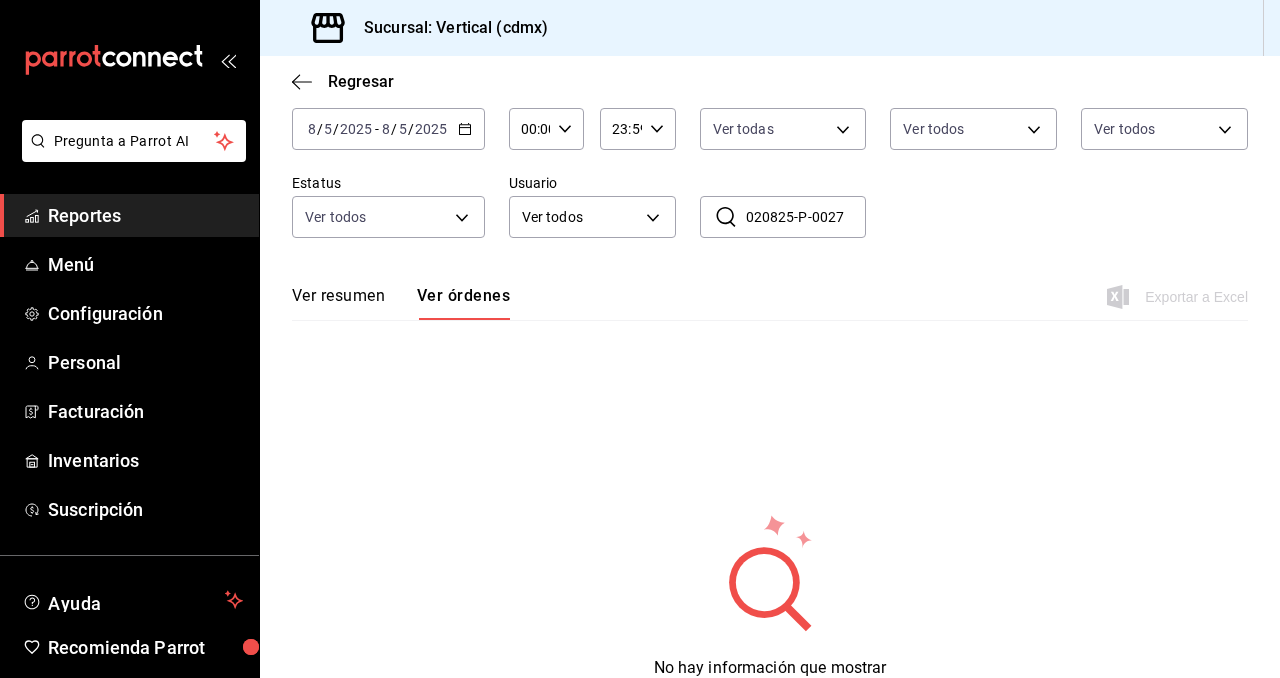 click 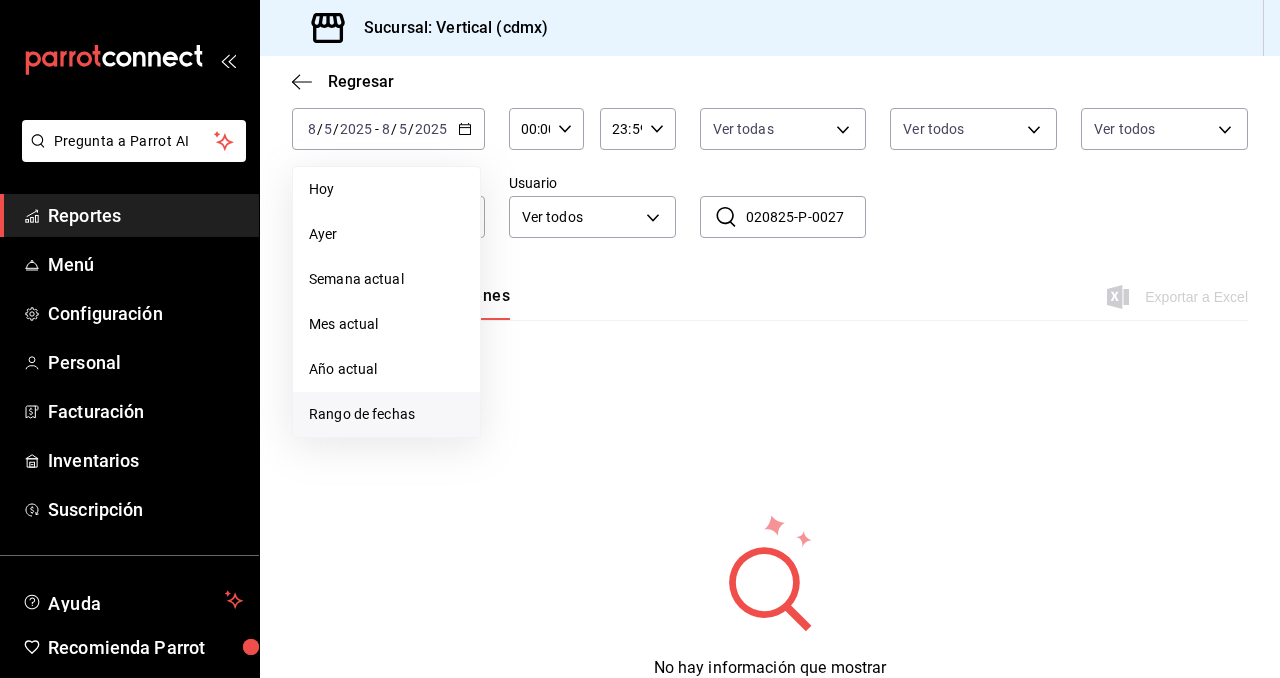 click on "Rango de fechas" at bounding box center [386, 414] 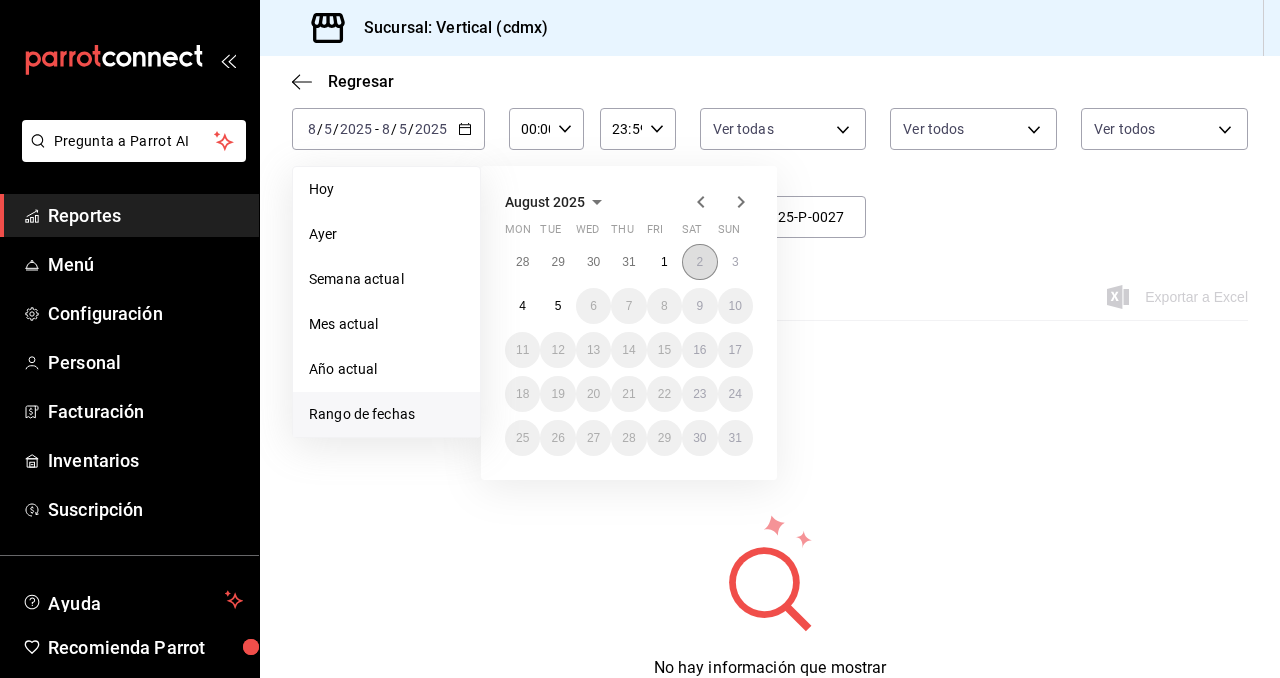 click on "2" at bounding box center [699, 262] 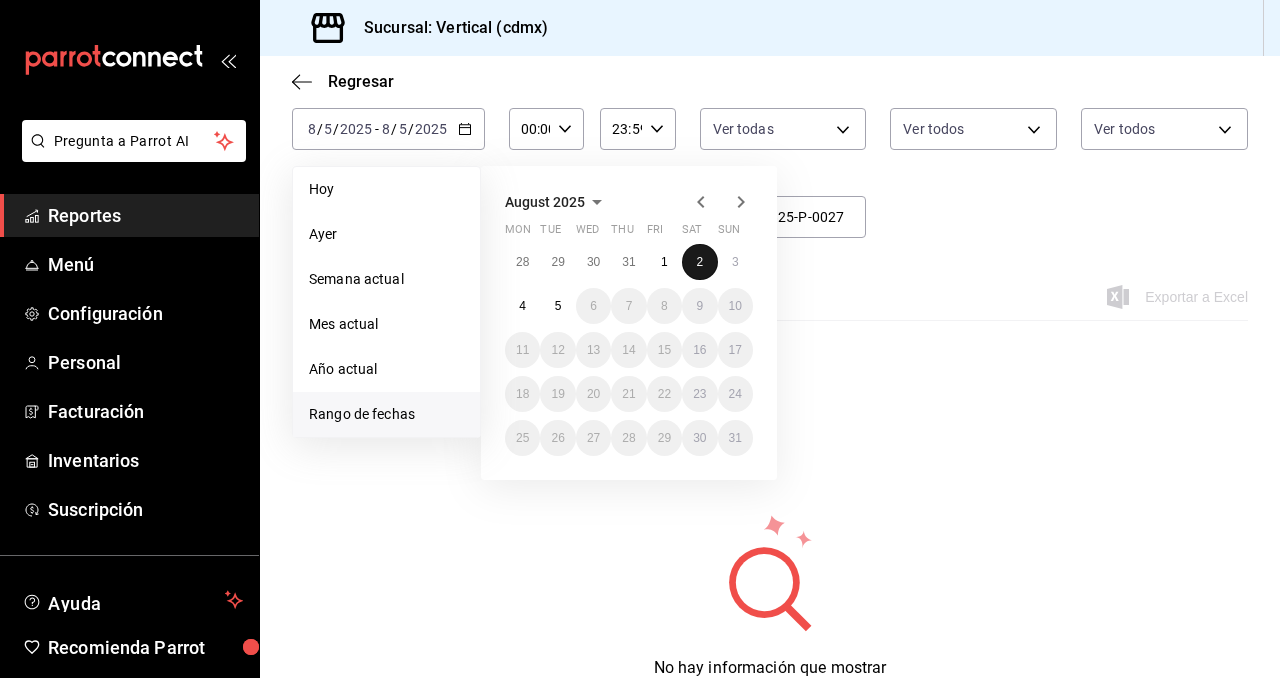 click on "2" at bounding box center [699, 262] 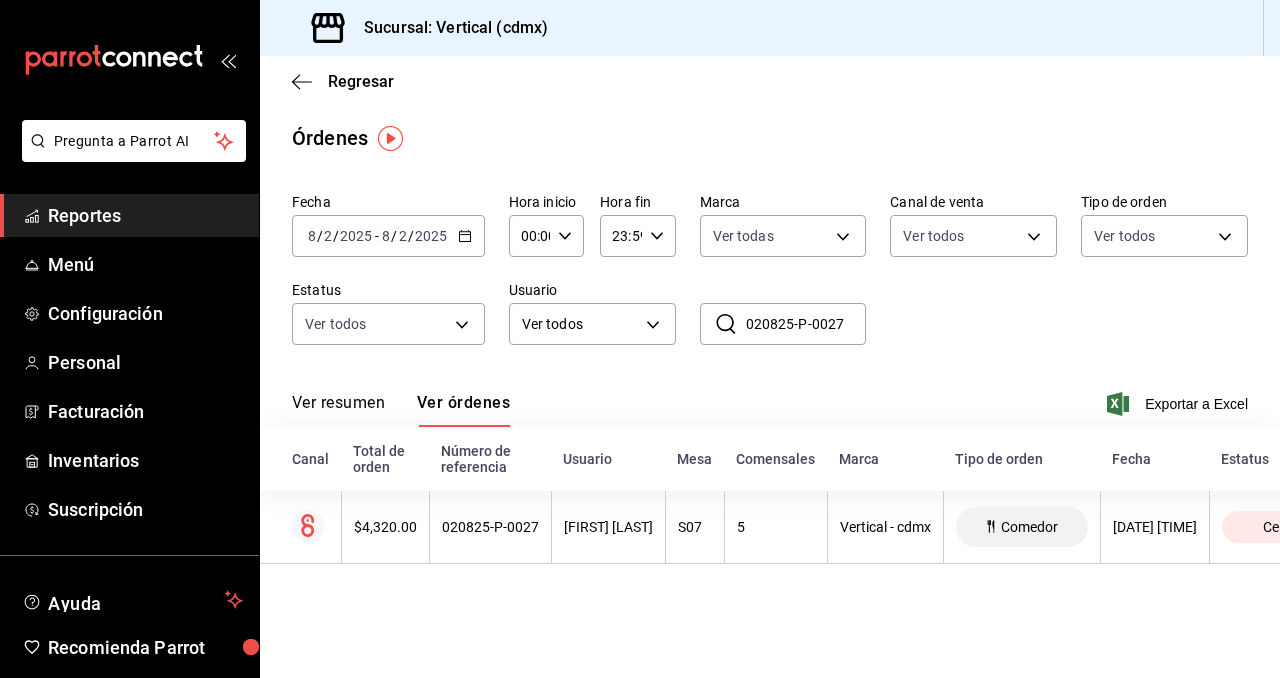 scroll, scrollTop: 0, scrollLeft: 0, axis: both 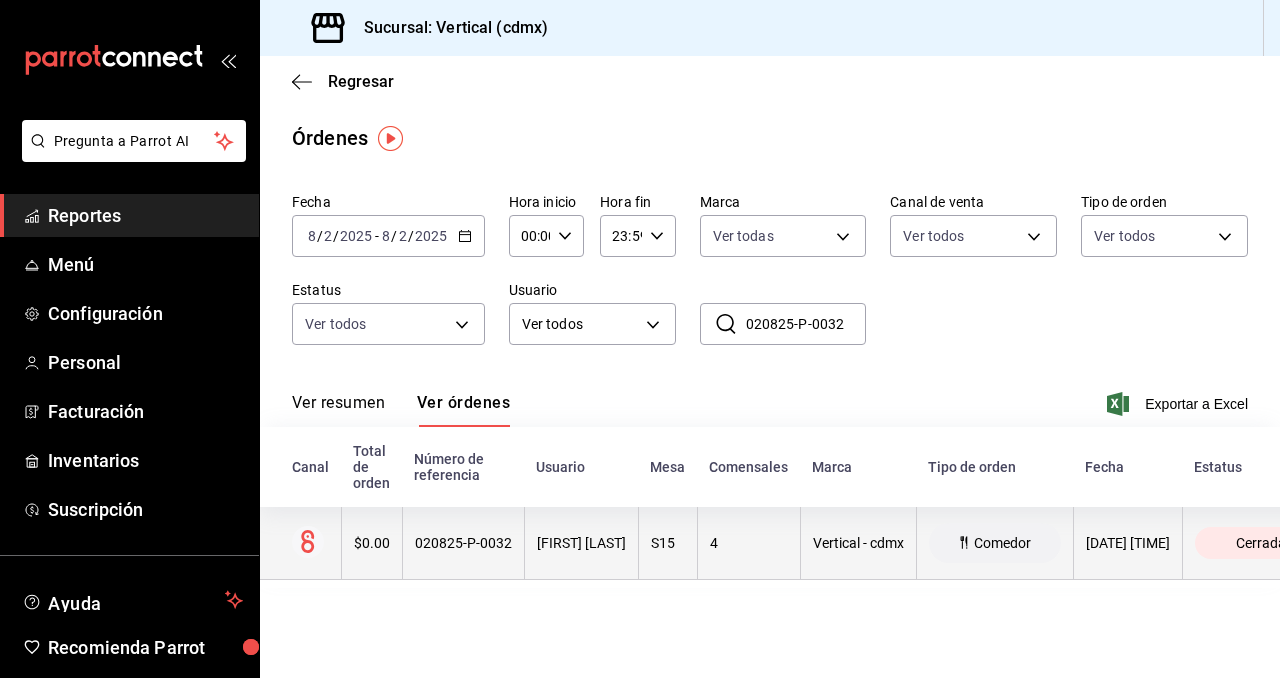 click on "020825-P-0032" at bounding box center (463, 543) 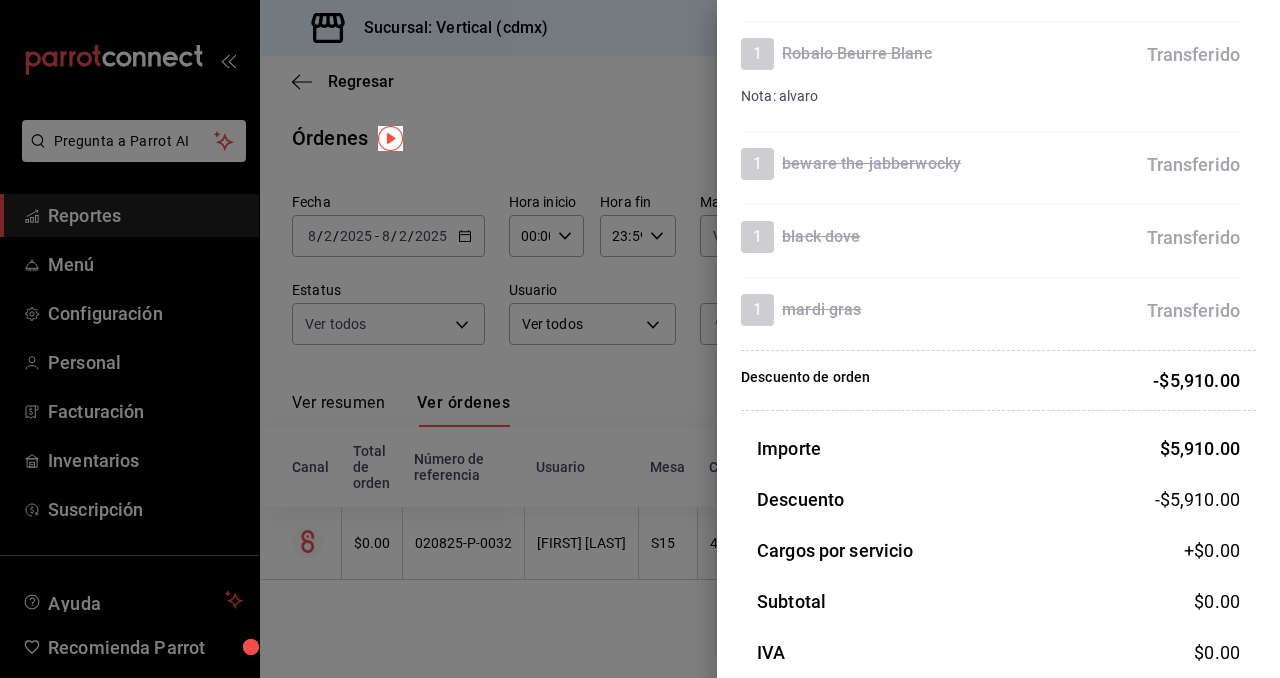 scroll, scrollTop: 2048, scrollLeft: 0, axis: vertical 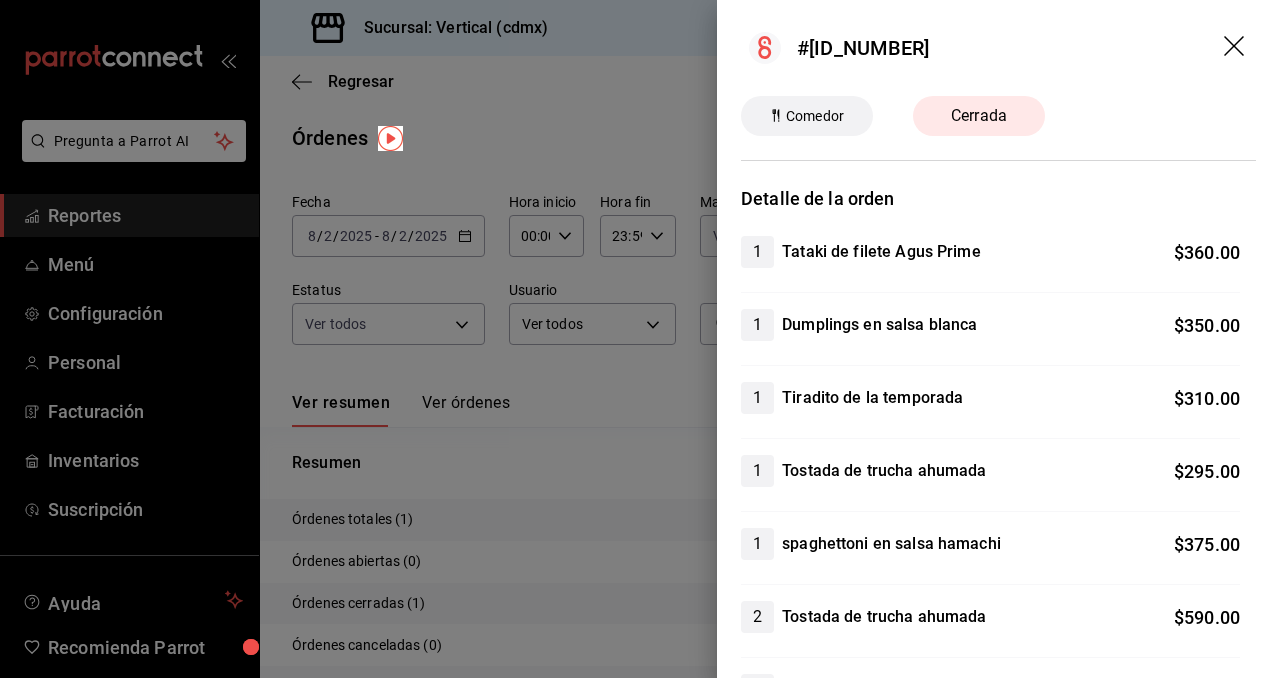 click 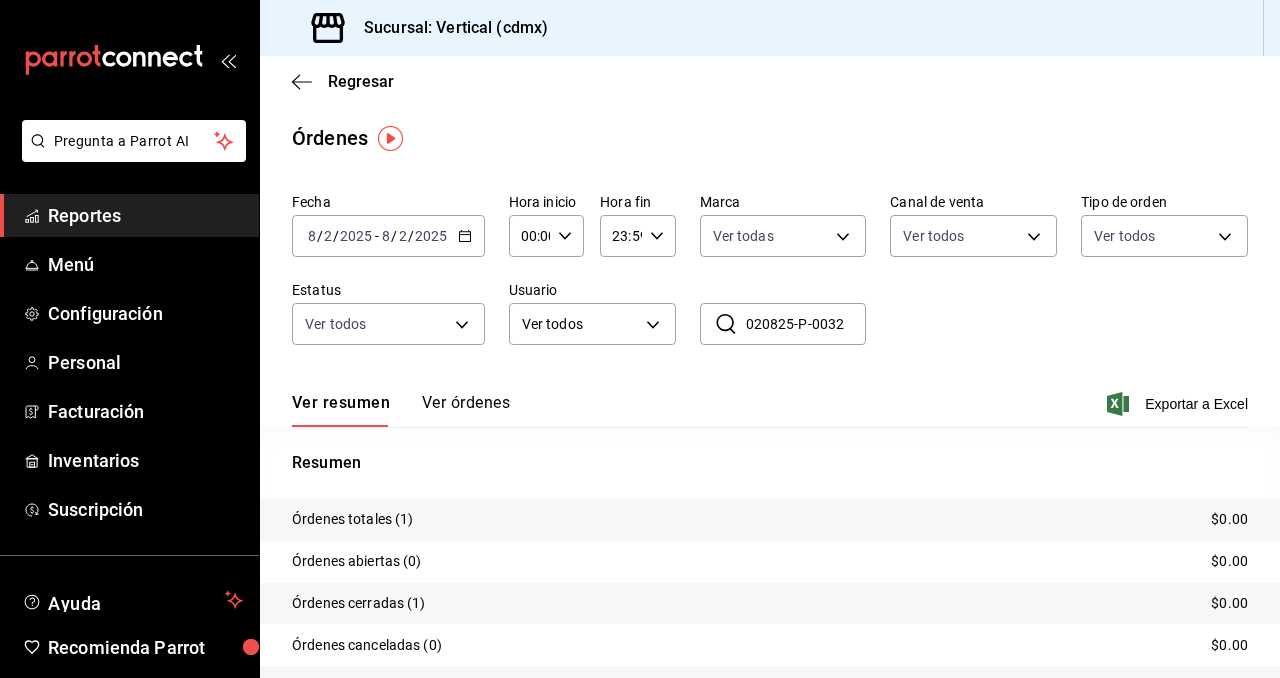 click on "020825-P-0032" at bounding box center (806, 324) 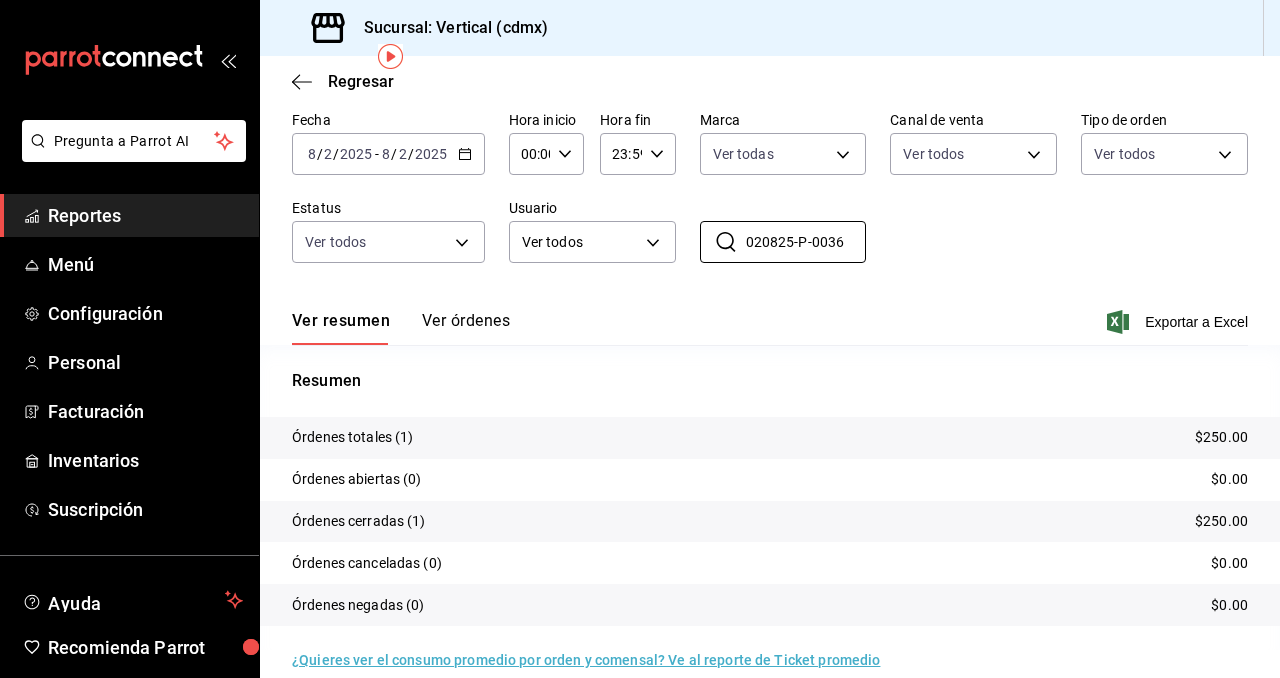 scroll, scrollTop: 107, scrollLeft: 0, axis: vertical 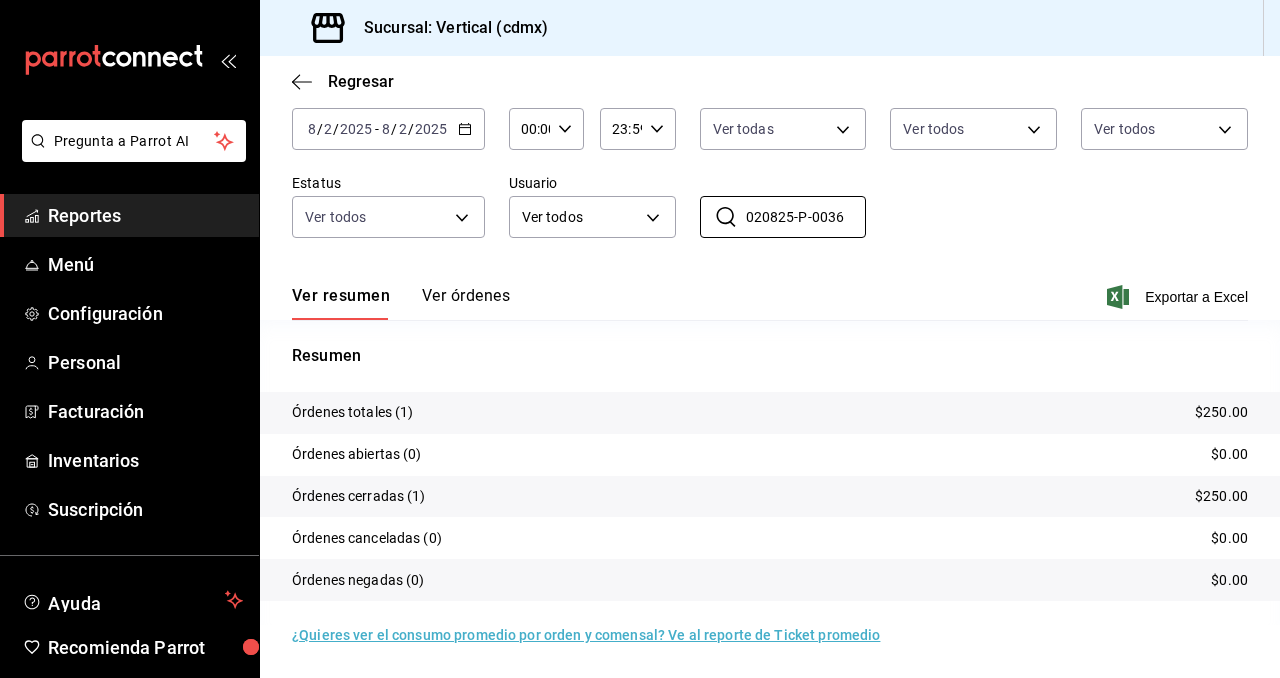 click on "Ver órdenes" at bounding box center [466, 303] 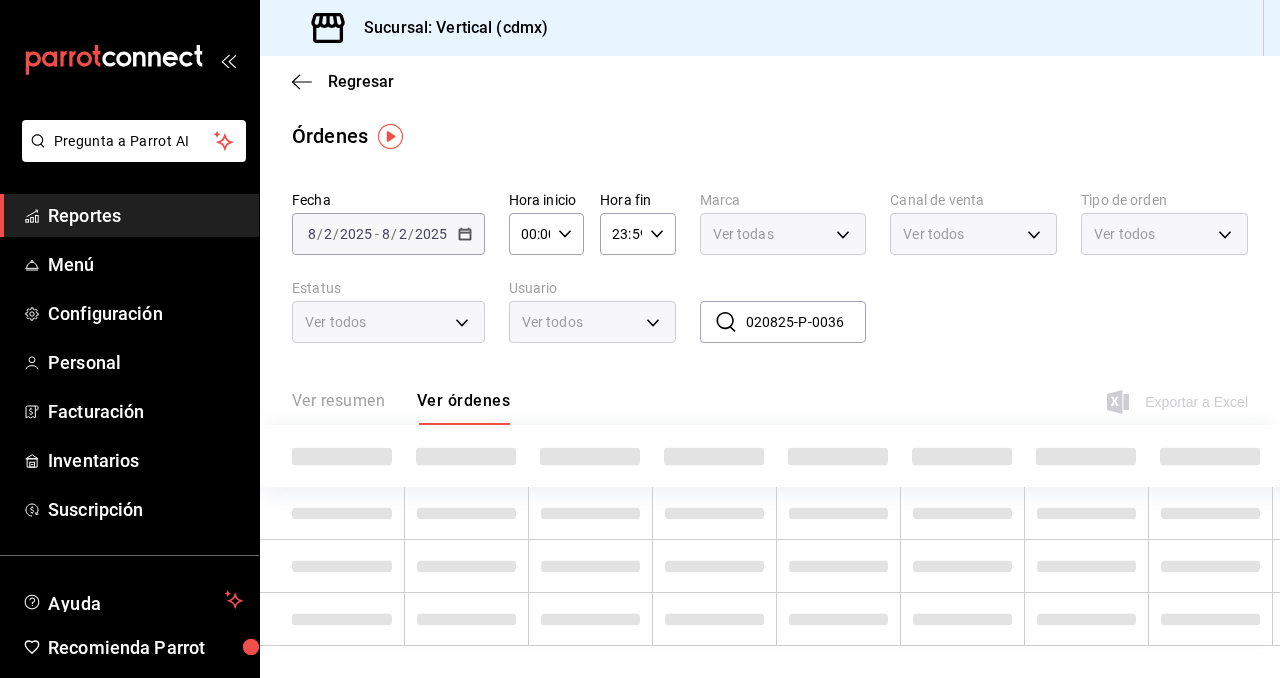 scroll, scrollTop: 2, scrollLeft: 0, axis: vertical 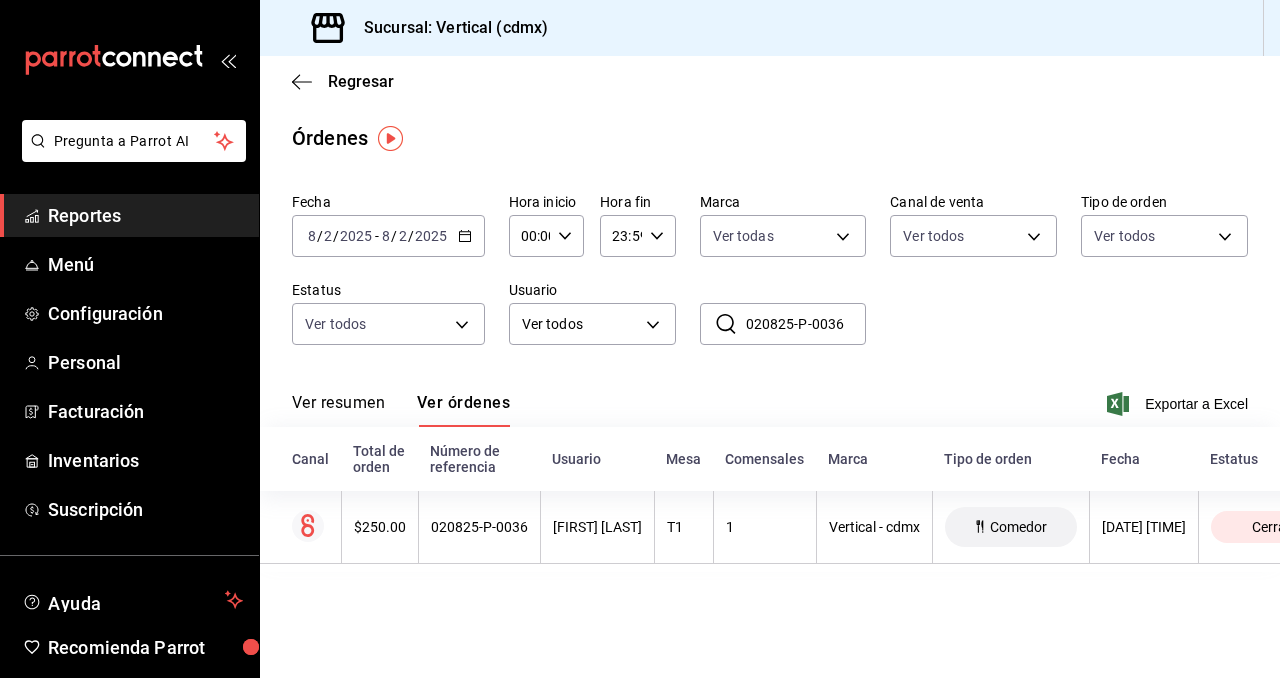 click on "020825-P-0036" at bounding box center [806, 324] 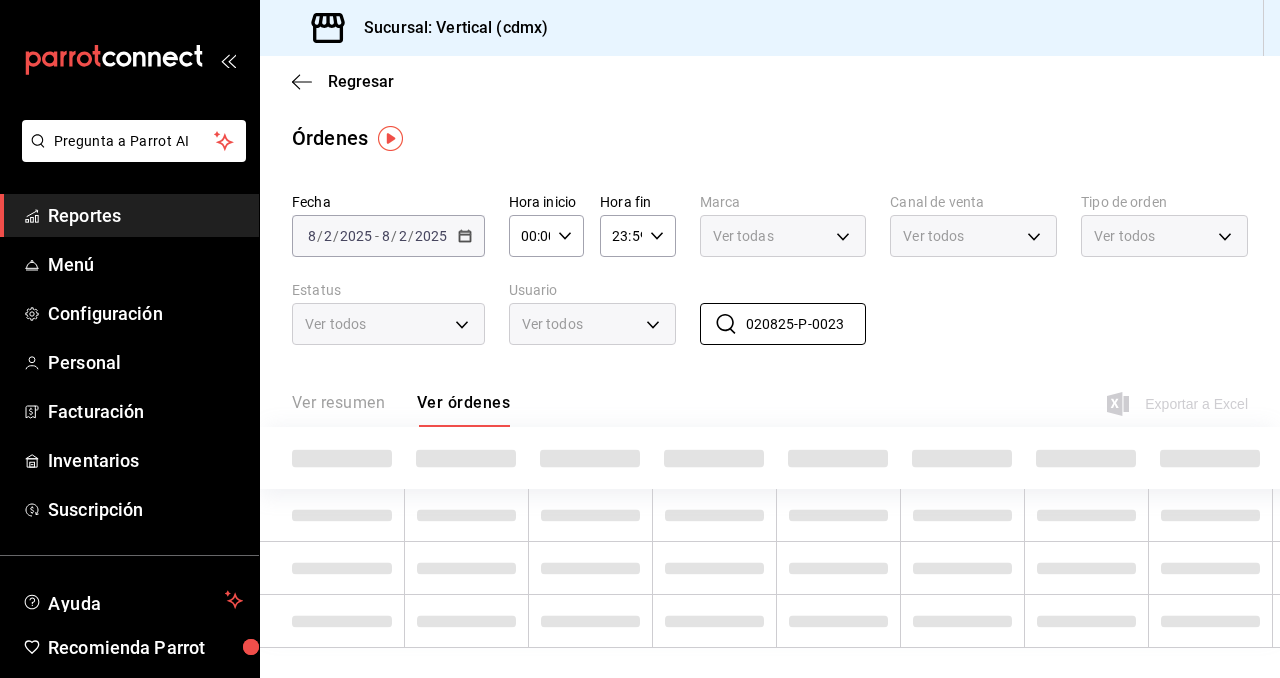 type on "020825-P-0023" 